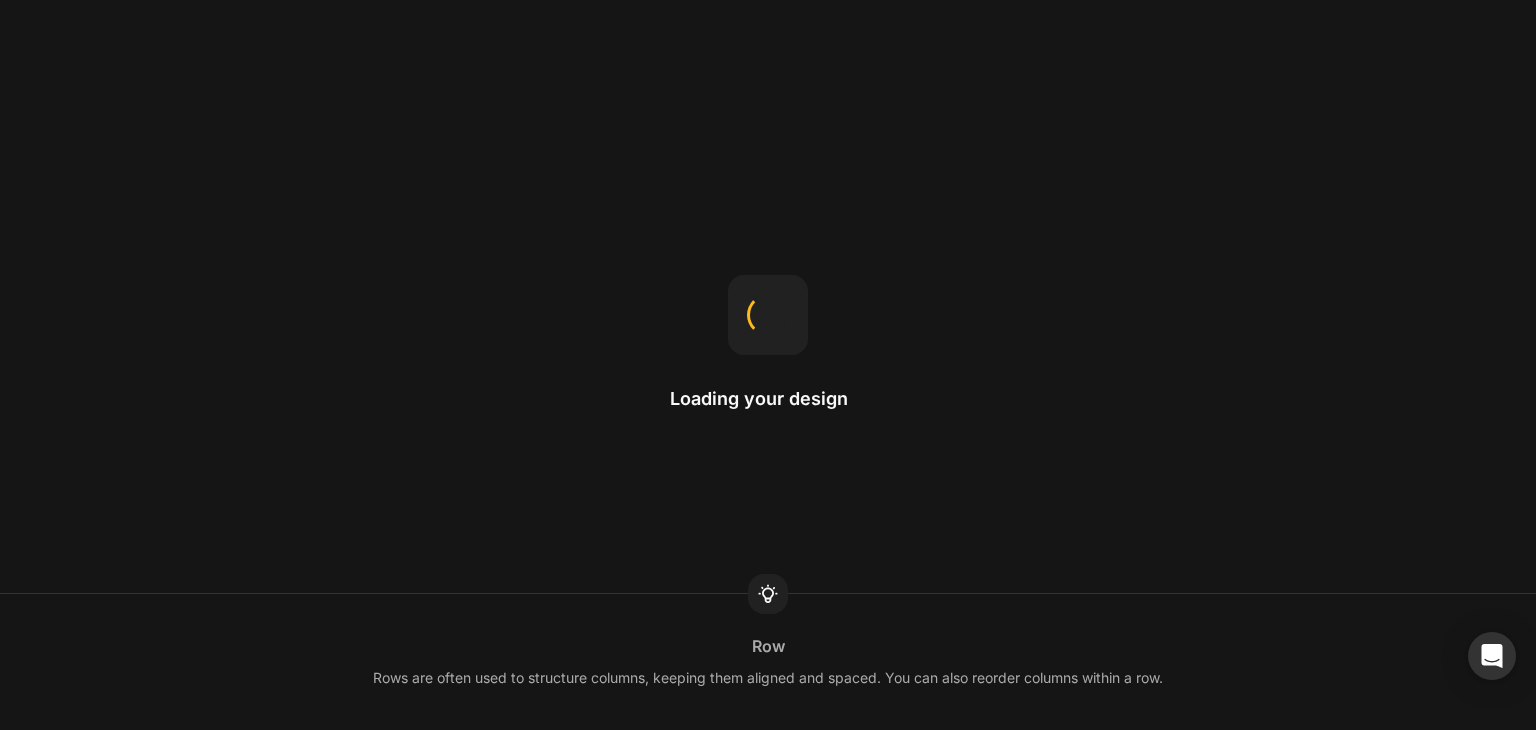scroll, scrollTop: 0, scrollLeft: 0, axis: both 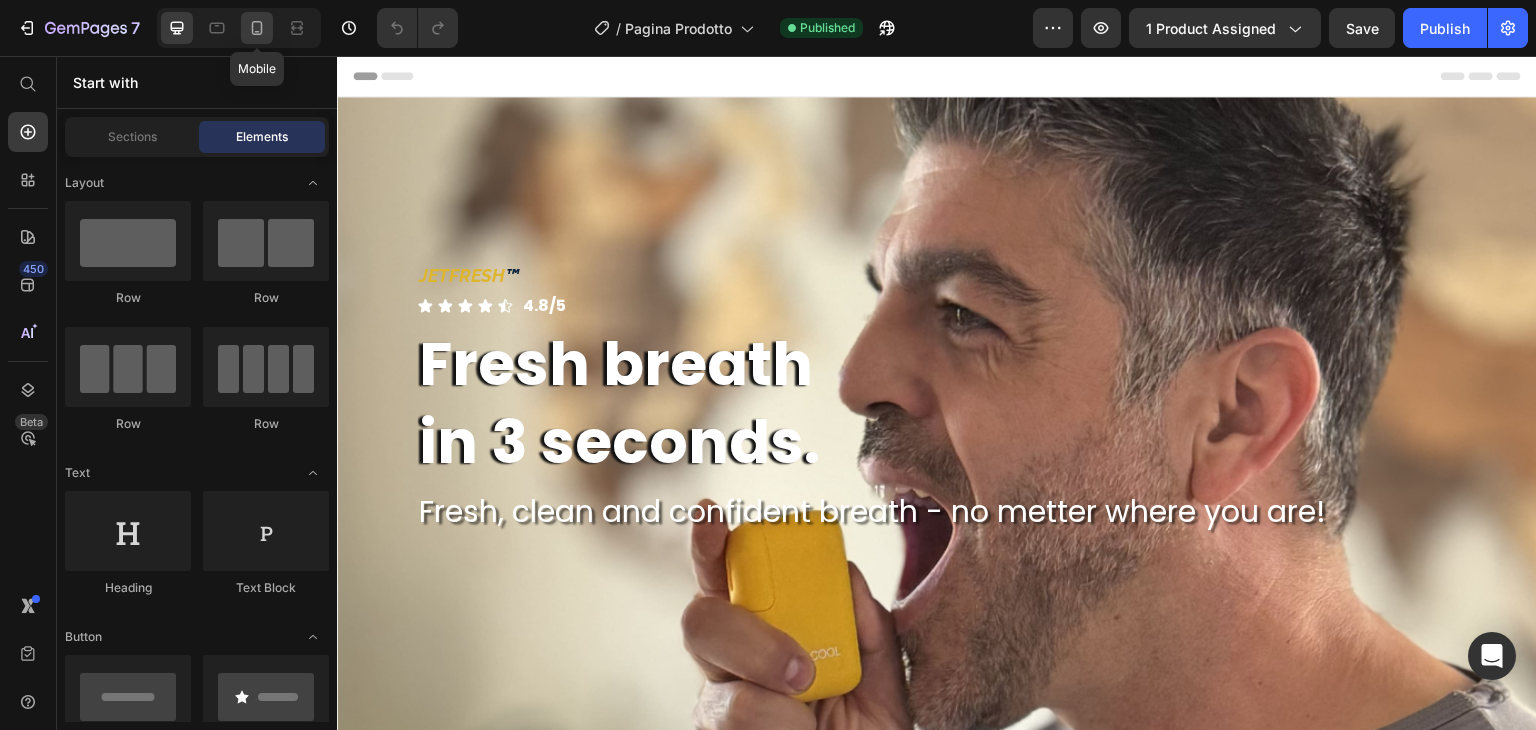 drag, startPoint x: 247, startPoint y: 22, endPoint x: 20, endPoint y: 186, distance: 280.04465 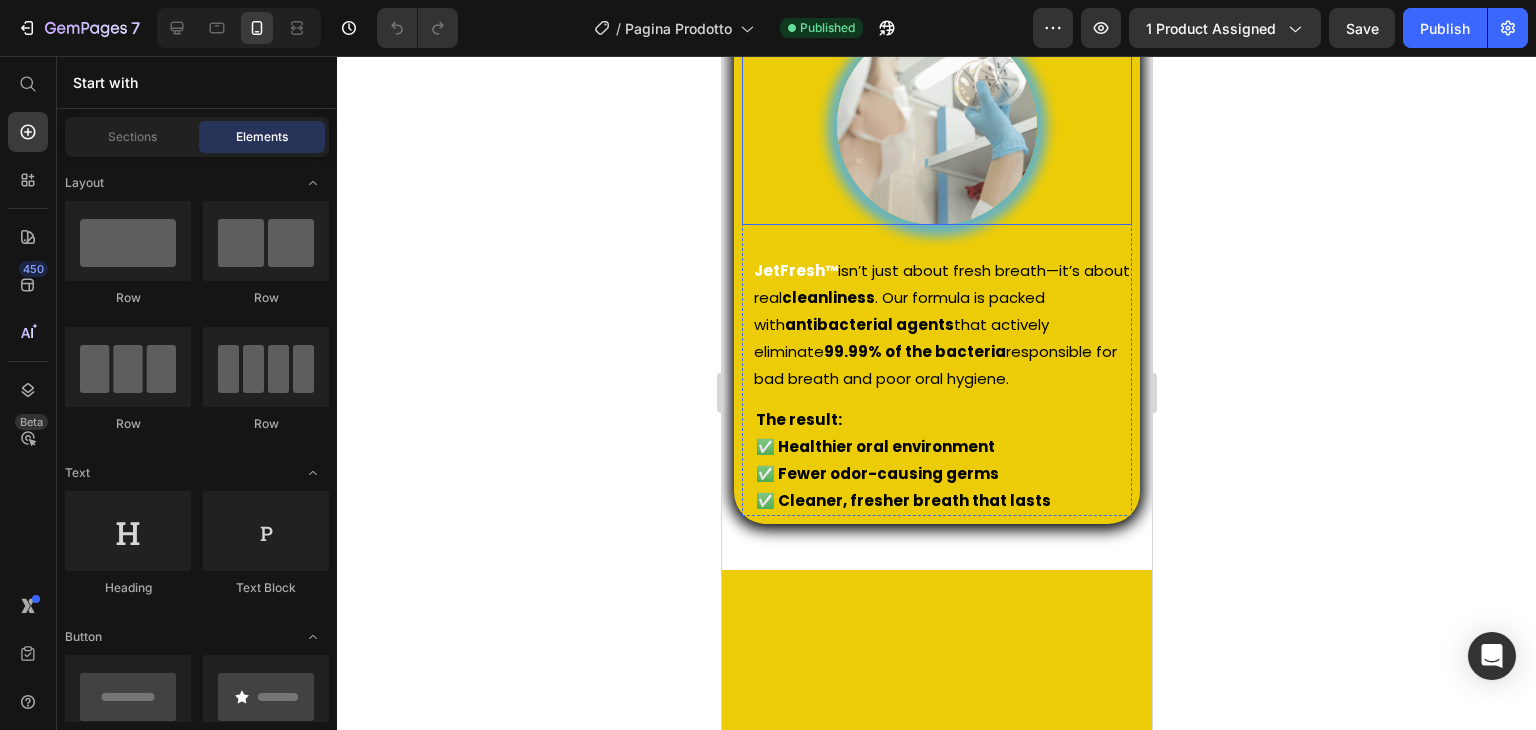 scroll, scrollTop: 1700, scrollLeft: 0, axis: vertical 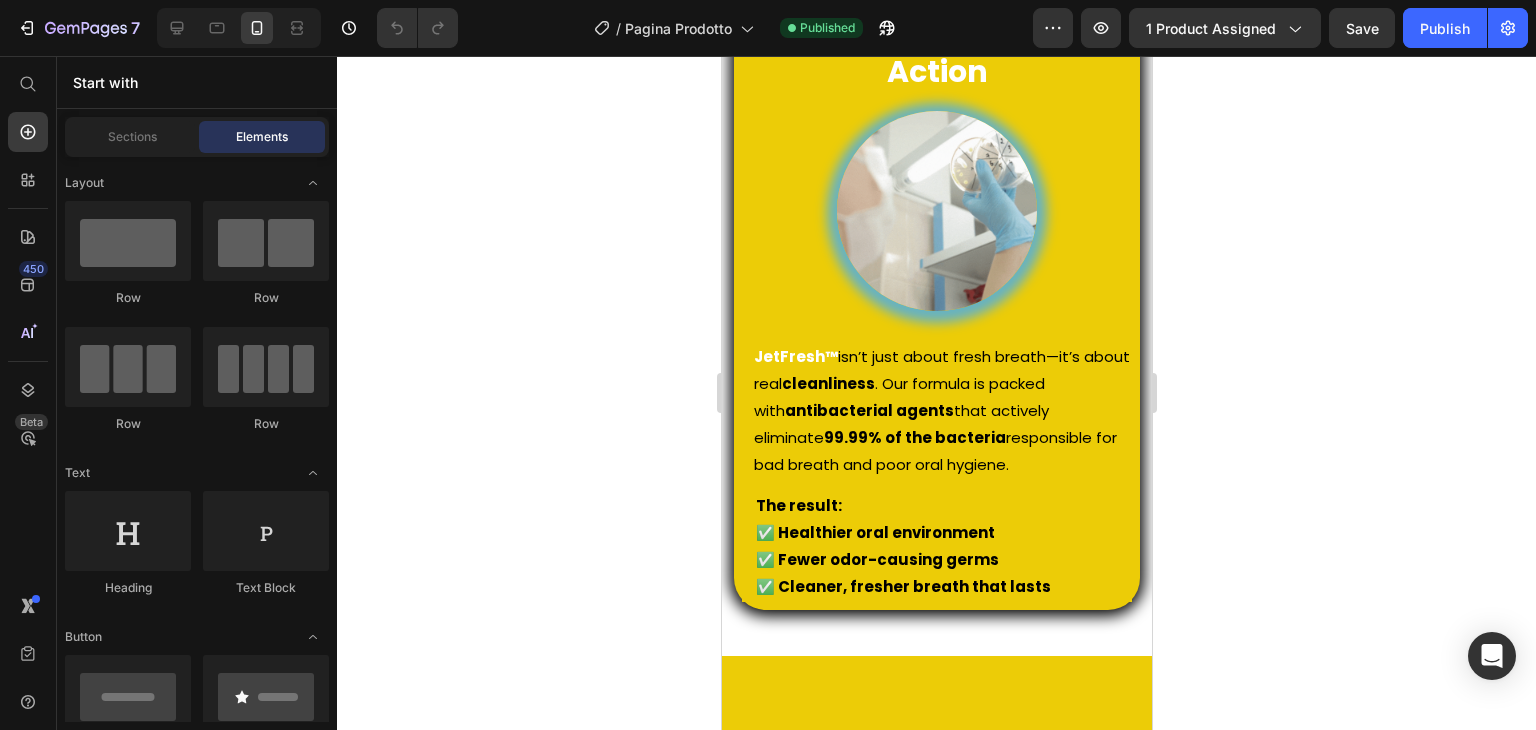 click at bounding box center [776, -158] 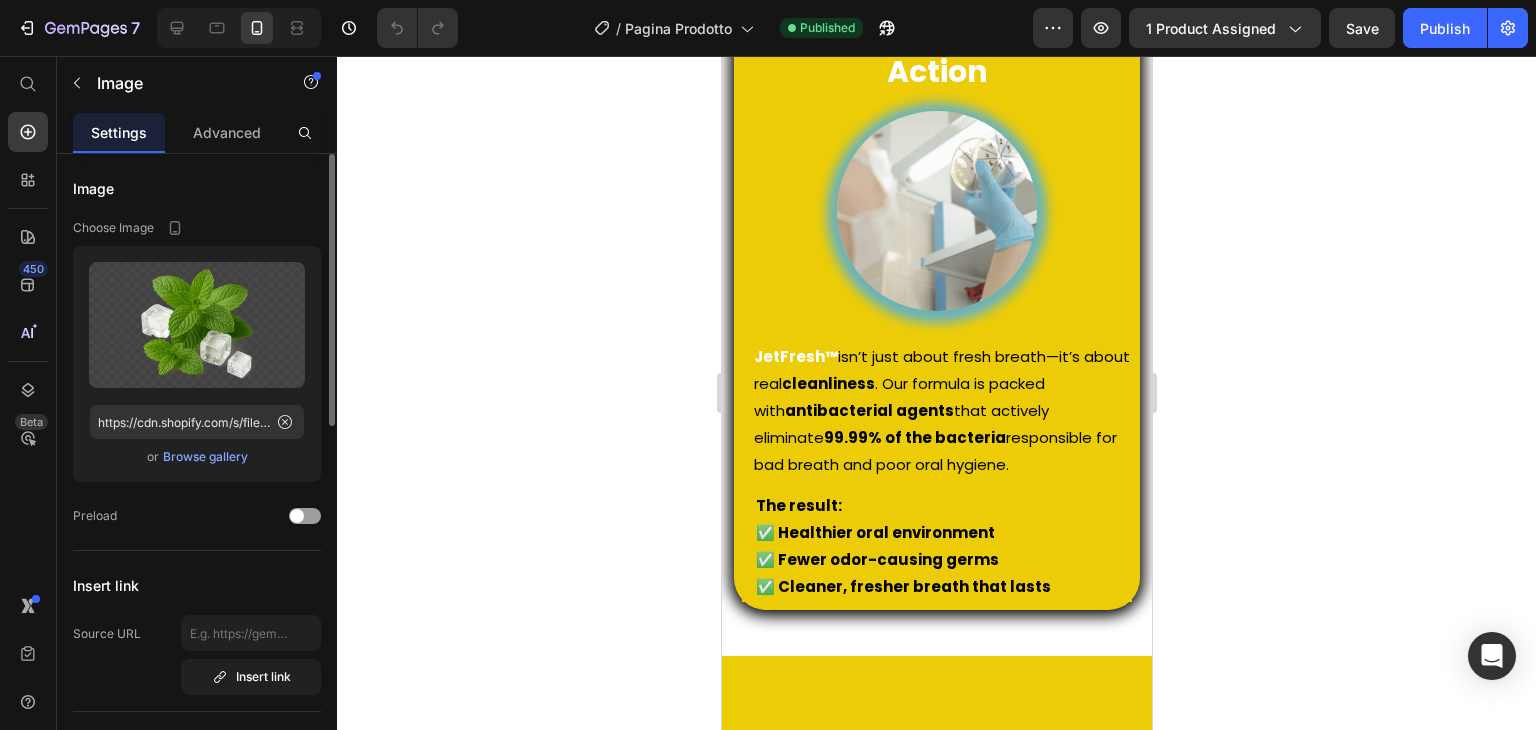 click on "Browse gallery" at bounding box center [205, 457] 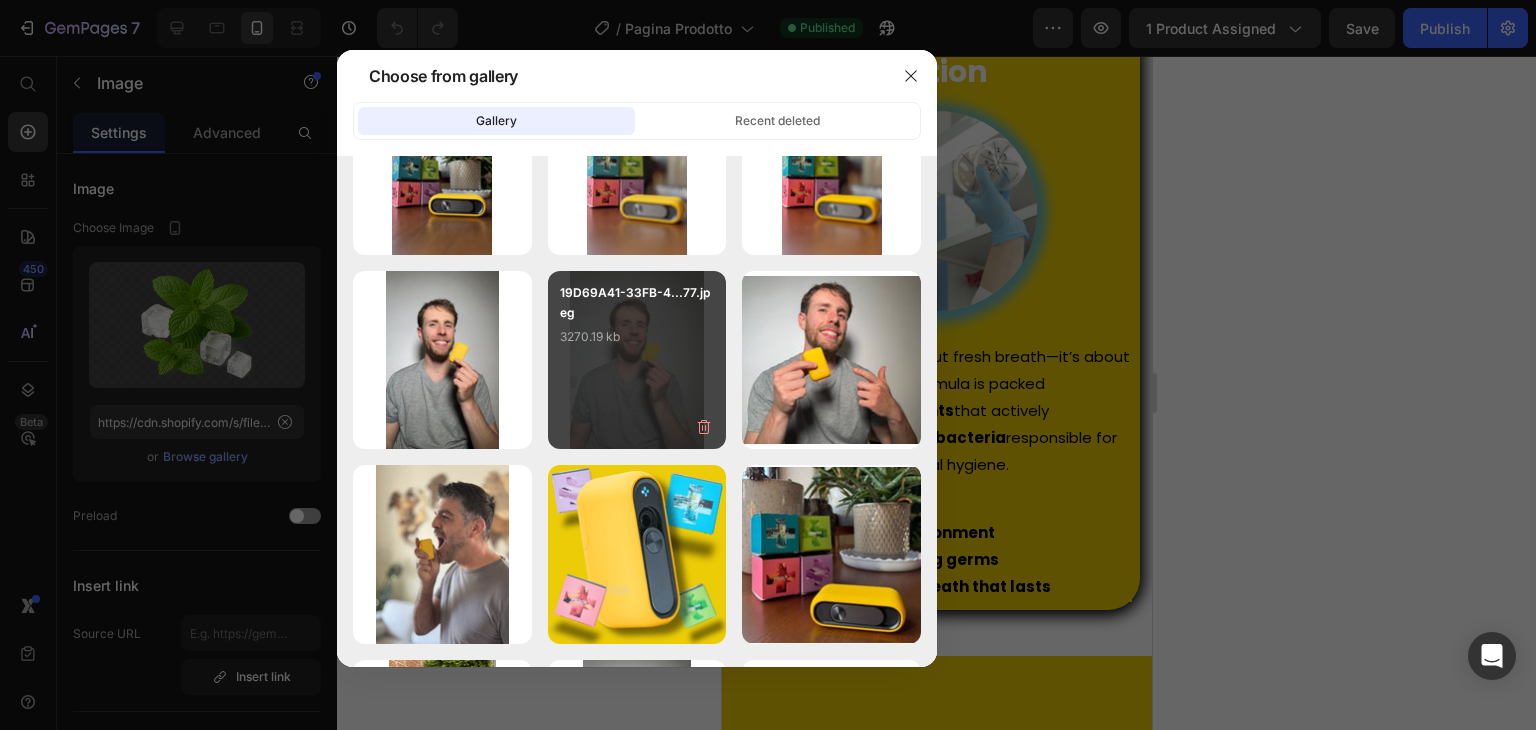 scroll, scrollTop: 2148, scrollLeft: 0, axis: vertical 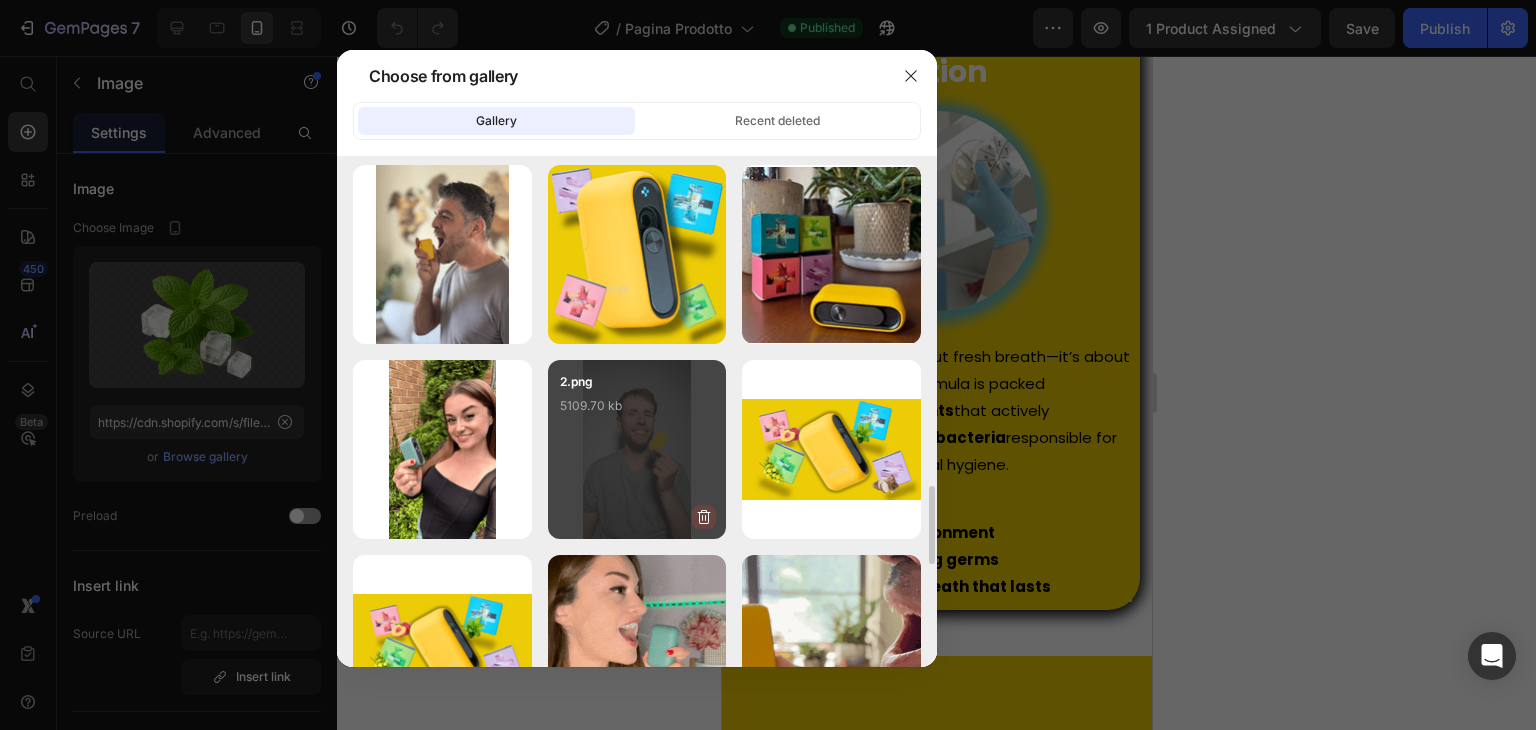click 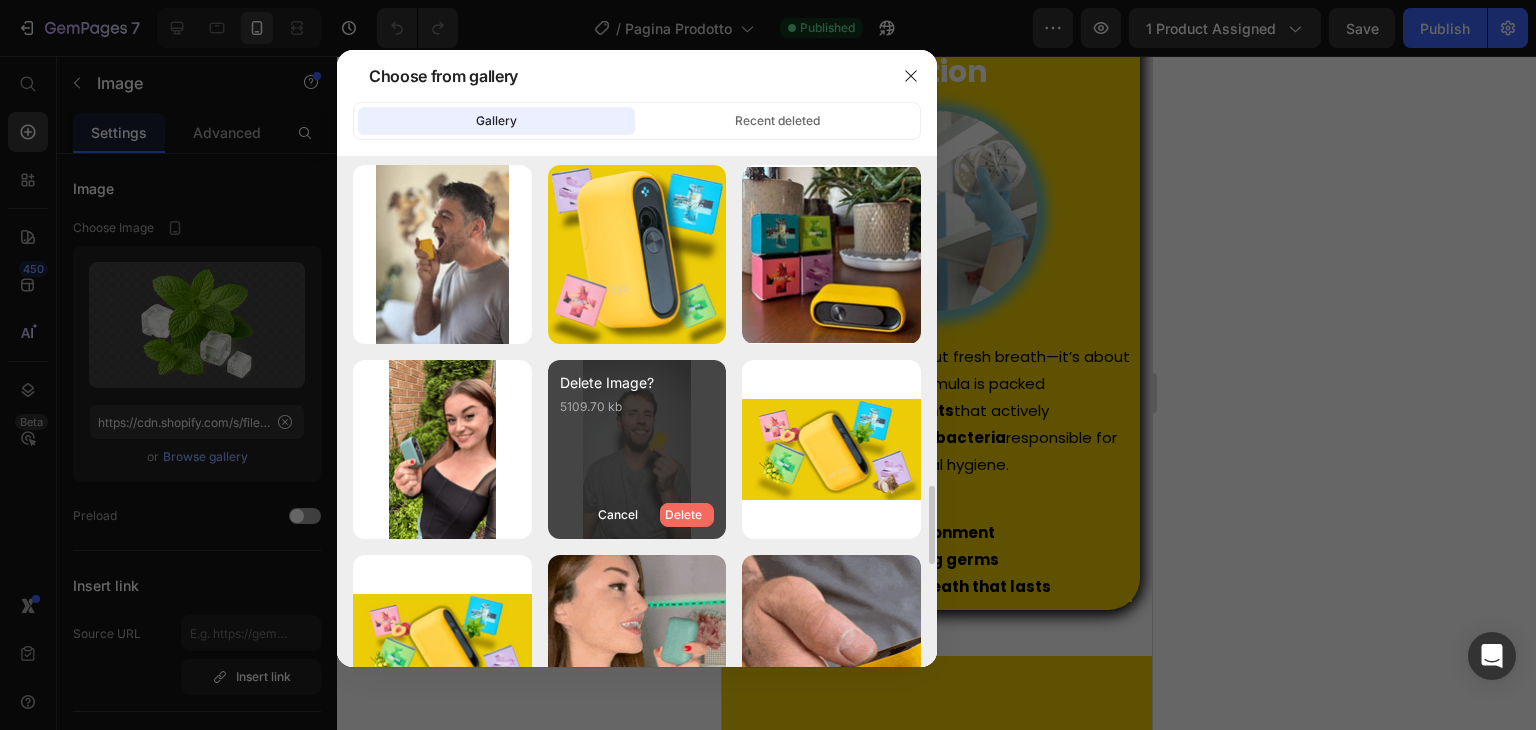 click on "Delete" at bounding box center (687, 515) 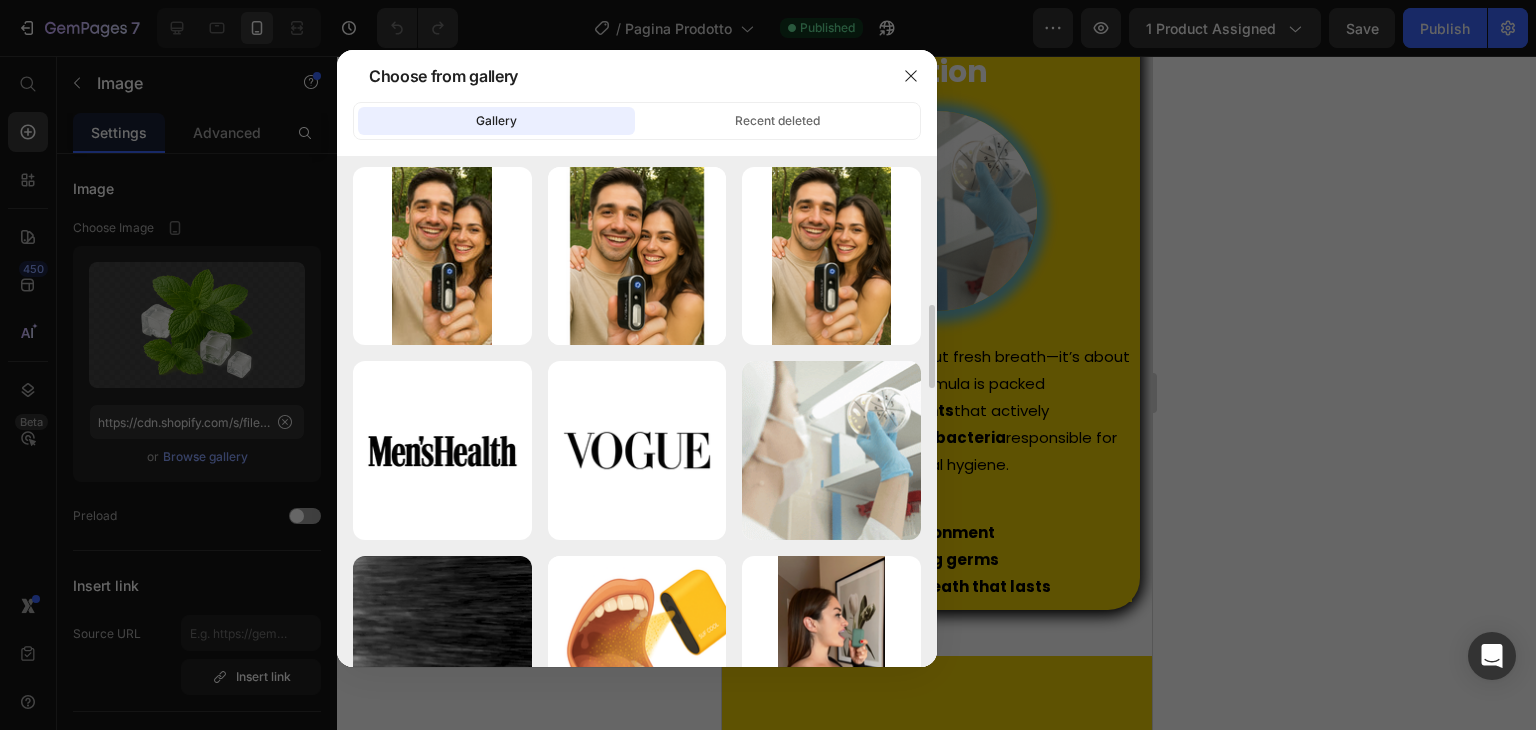 scroll, scrollTop: 400, scrollLeft: 0, axis: vertical 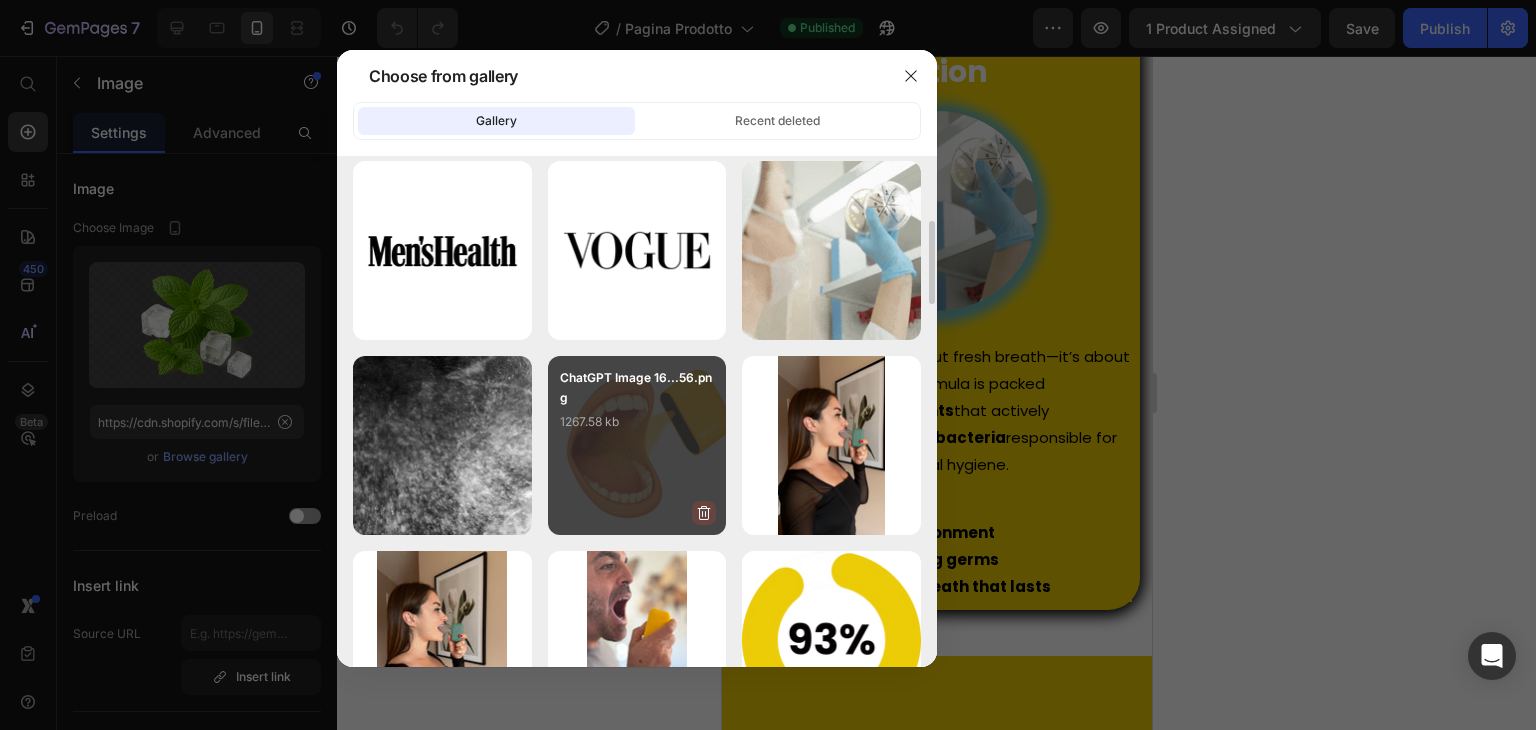 click 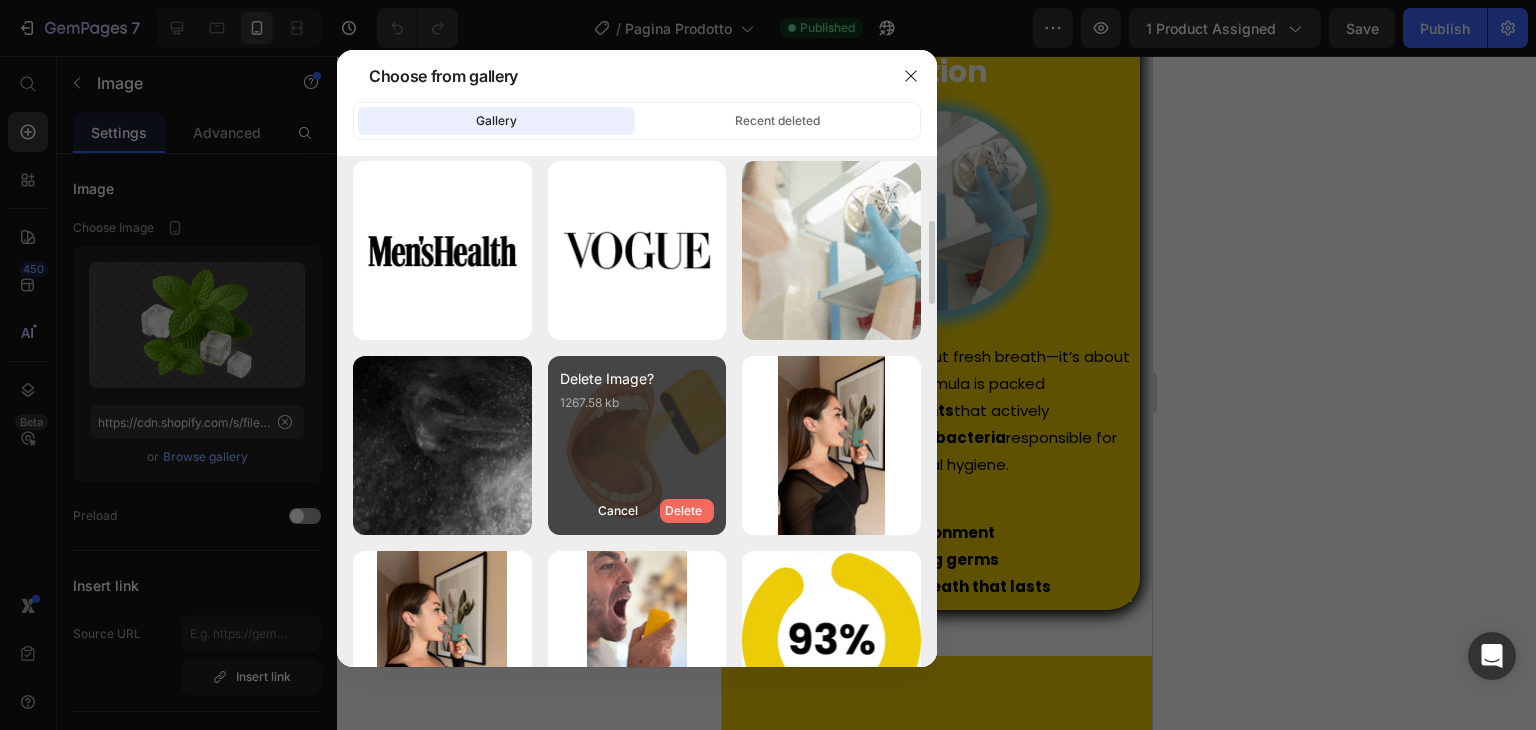 click on "Delete" at bounding box center (683, 511) 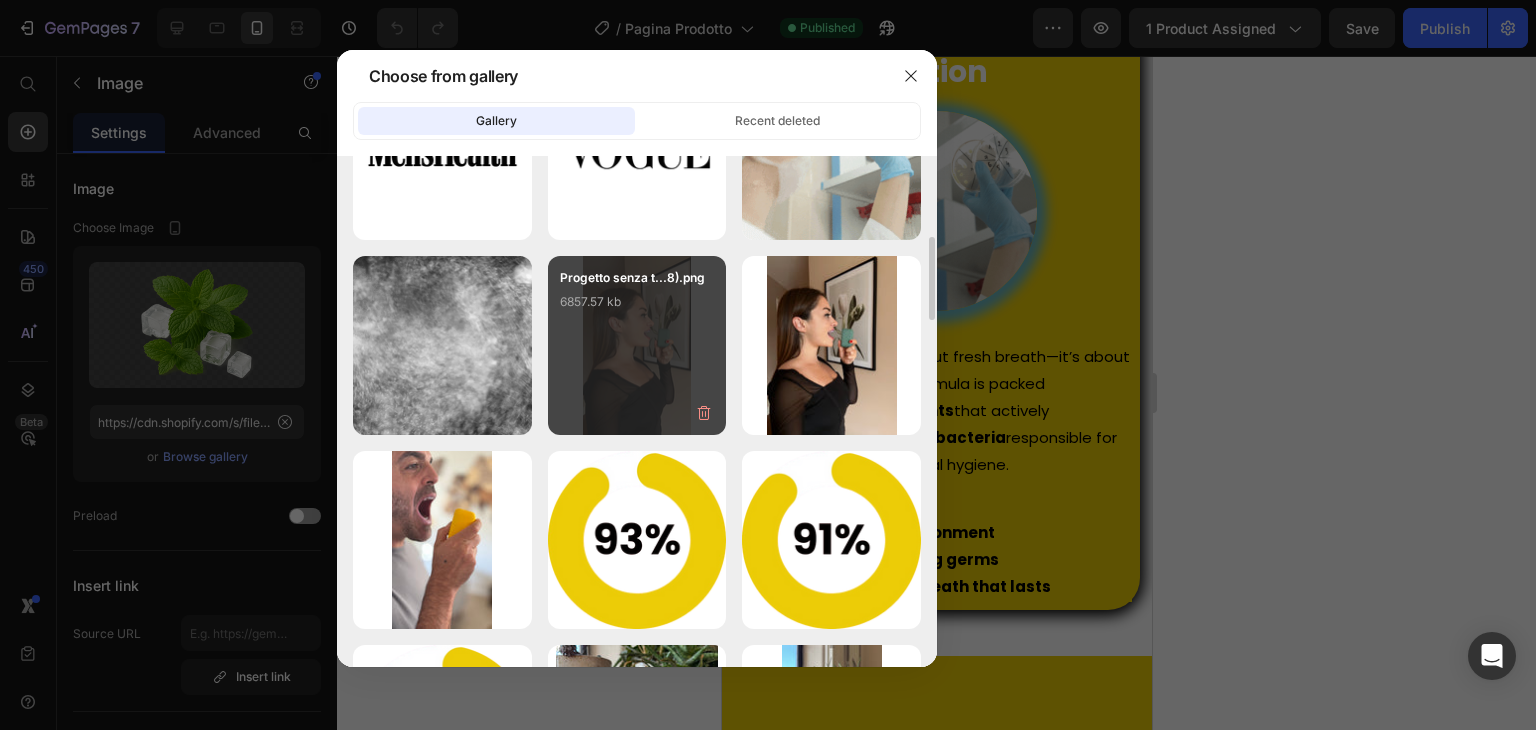 scroll, scrollTop: 600, scrollLeft: 0, axis: vertical 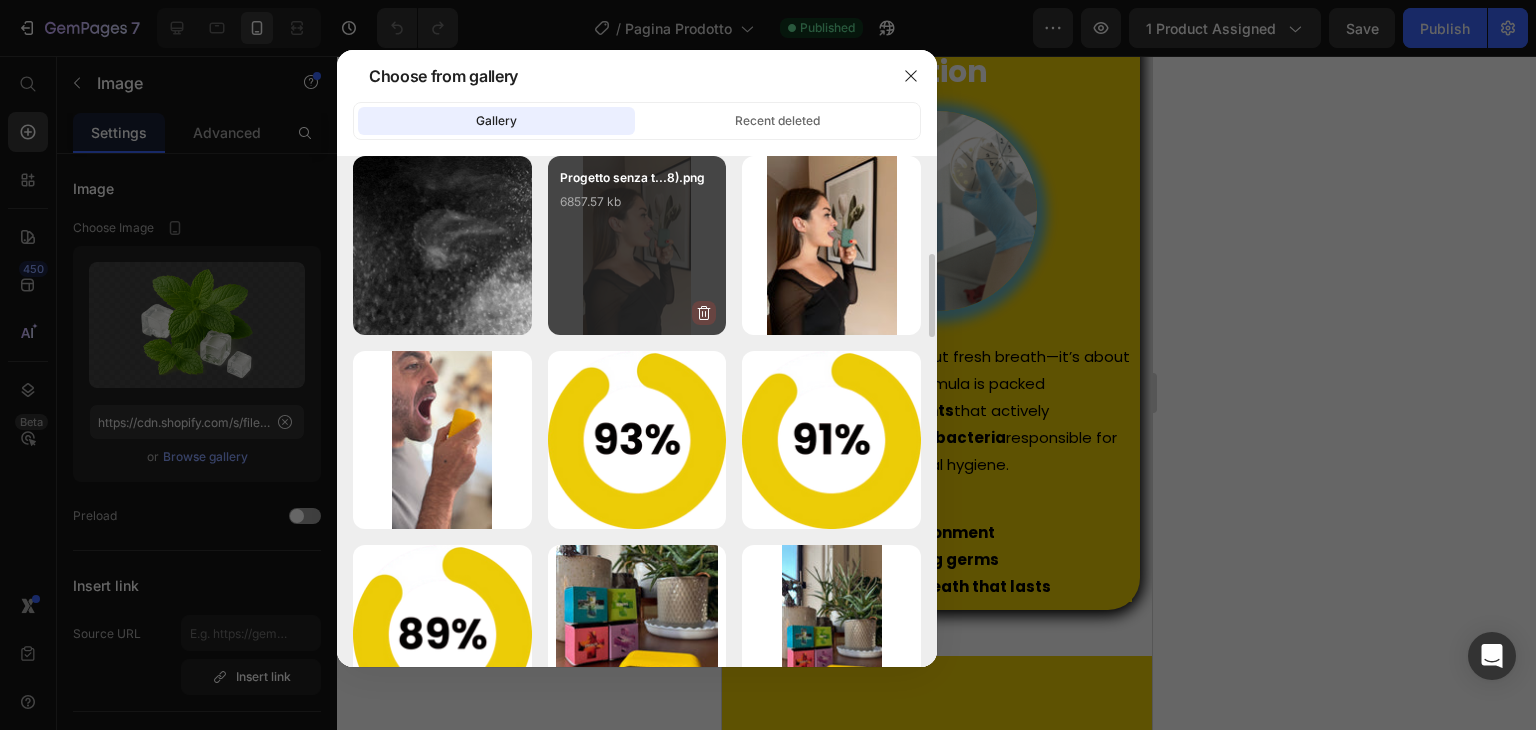 click 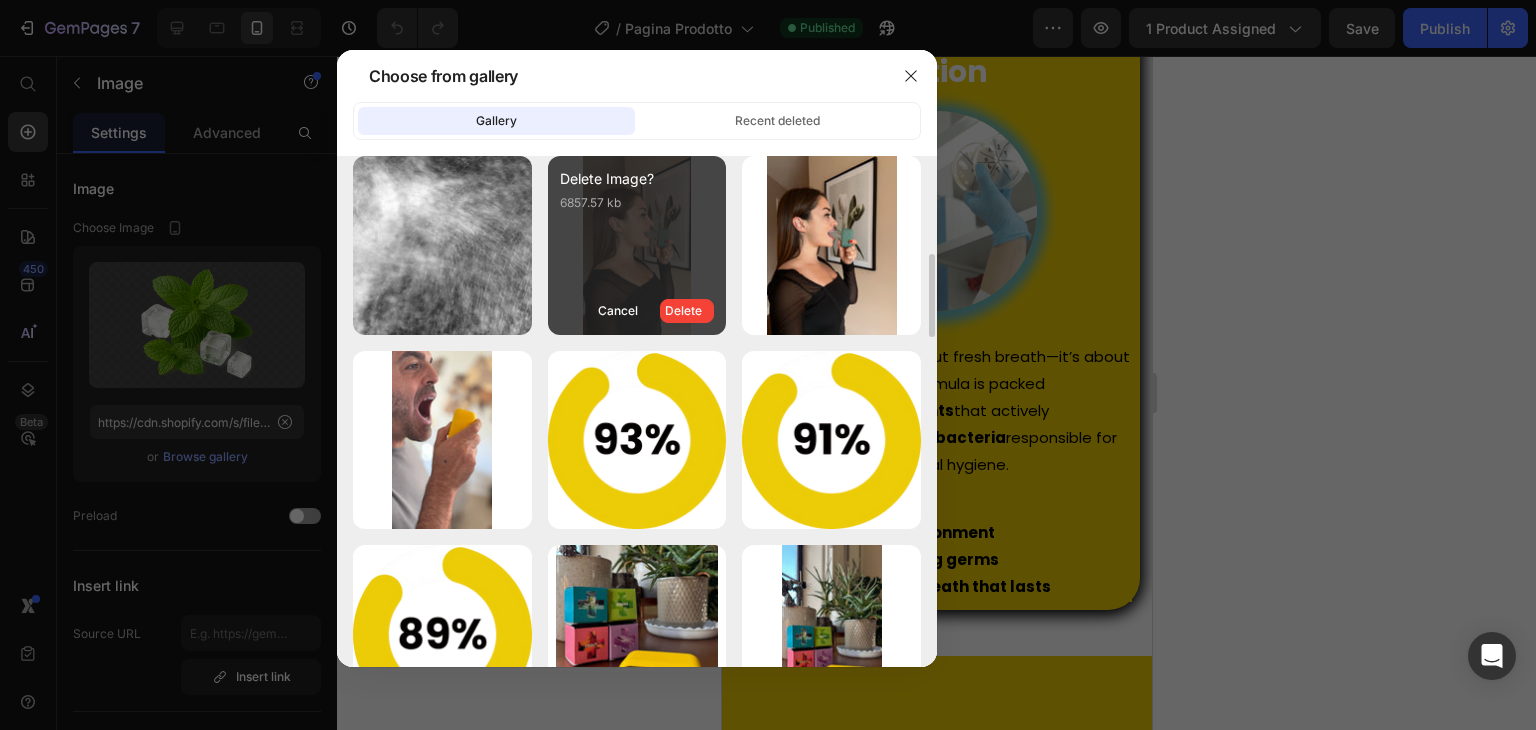 click on "Delete" at bounding box center [687, 311] 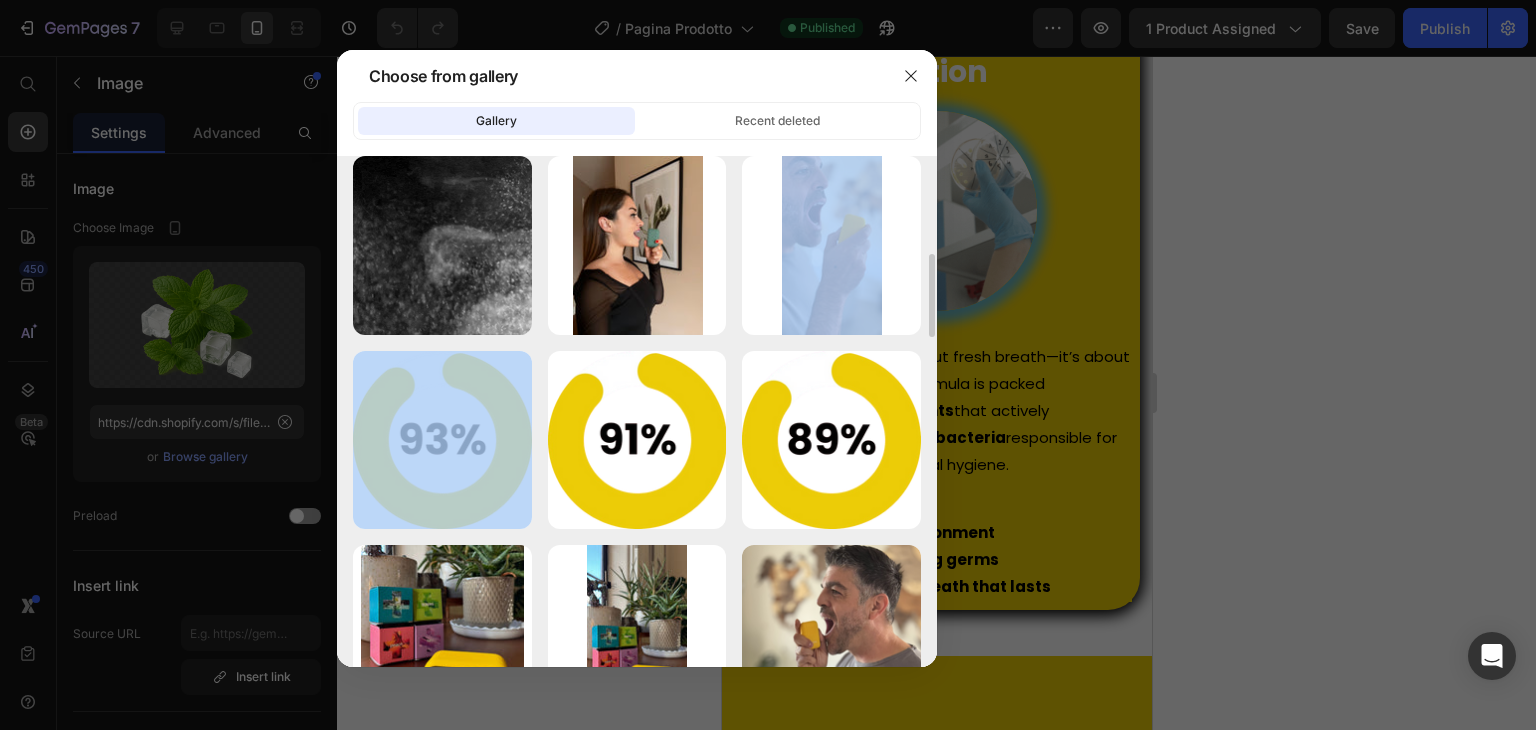 click 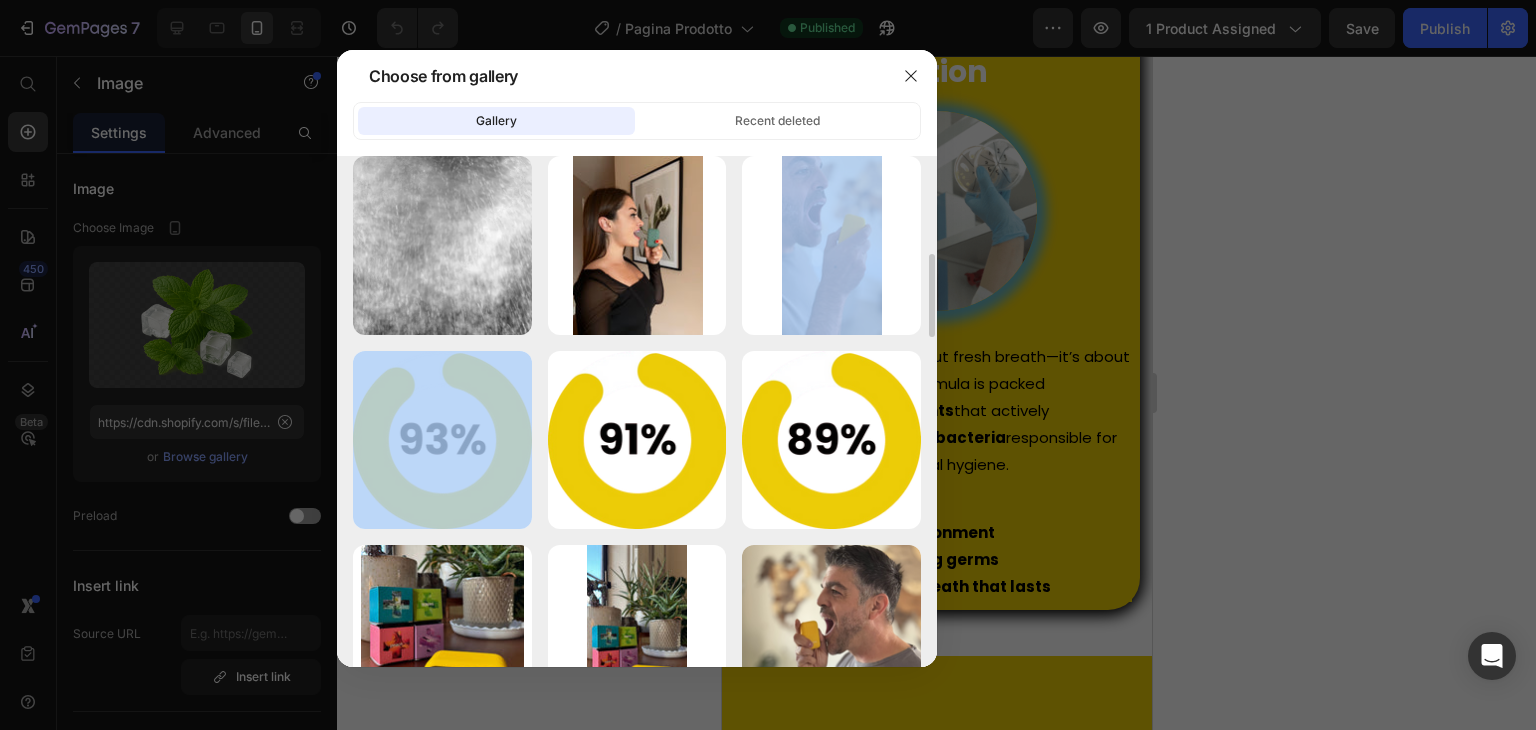 click on "Delete" at bounding box center [0, 0] 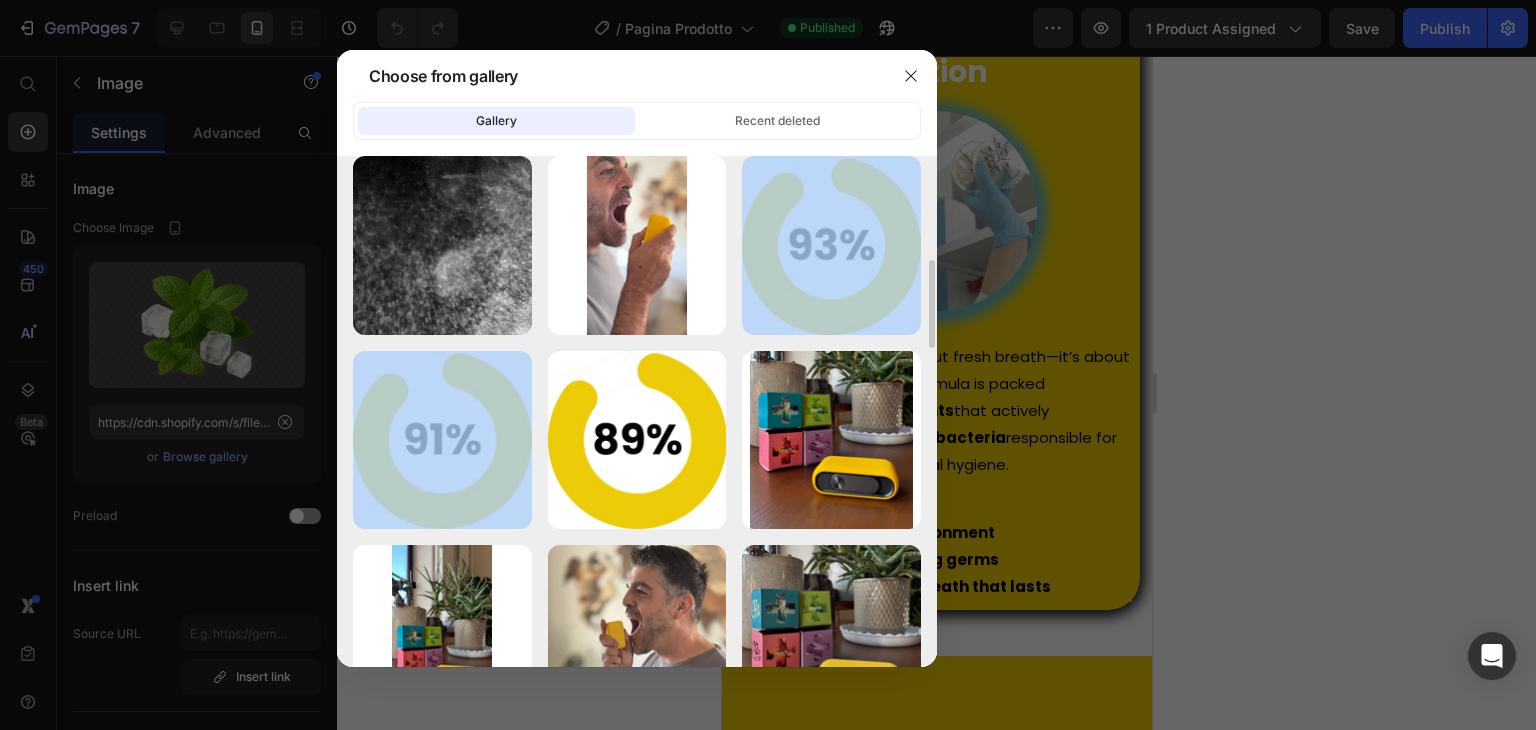 click 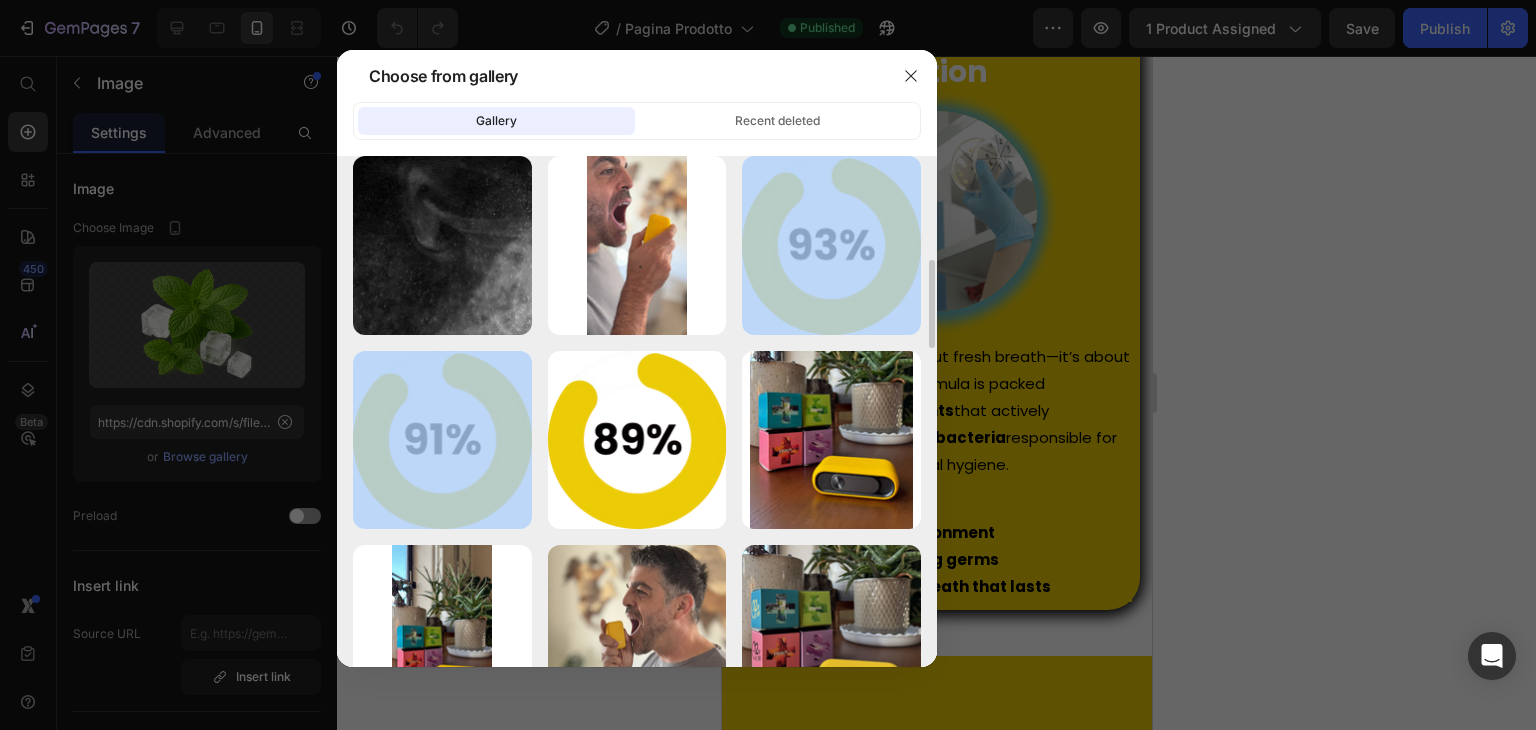 click on "Delete" at bounding box center (0, 0) 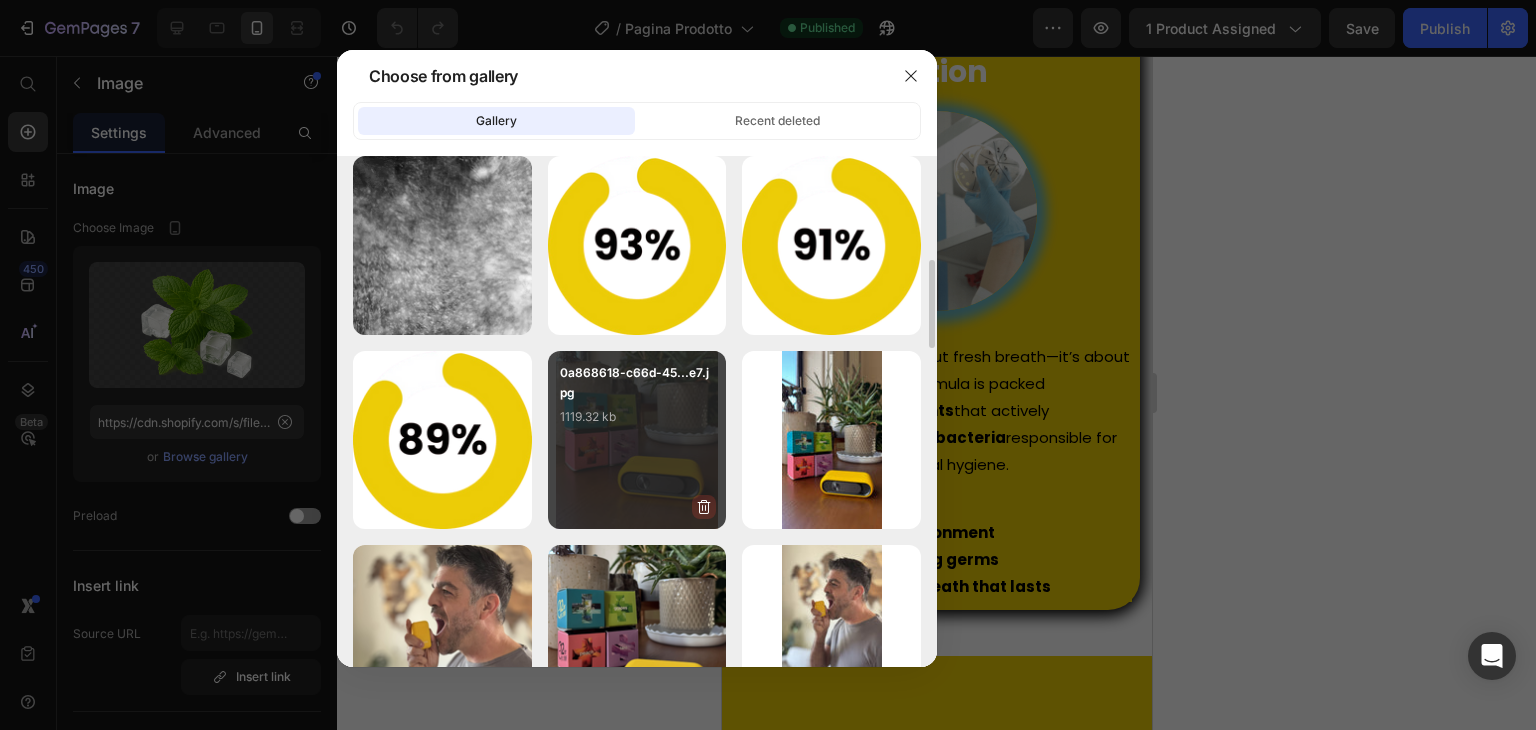 click 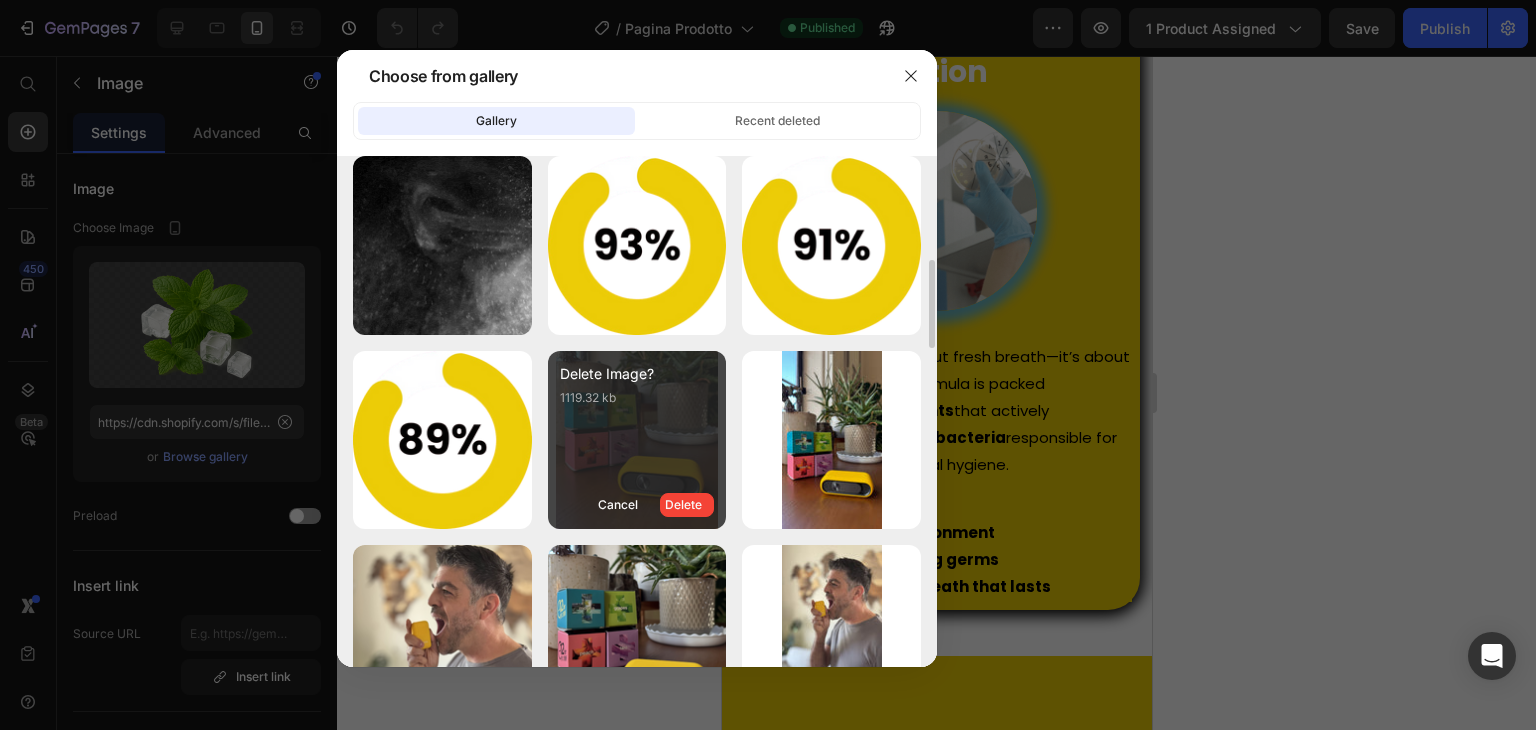 click on "Delete" at bounding box center [687, 505] 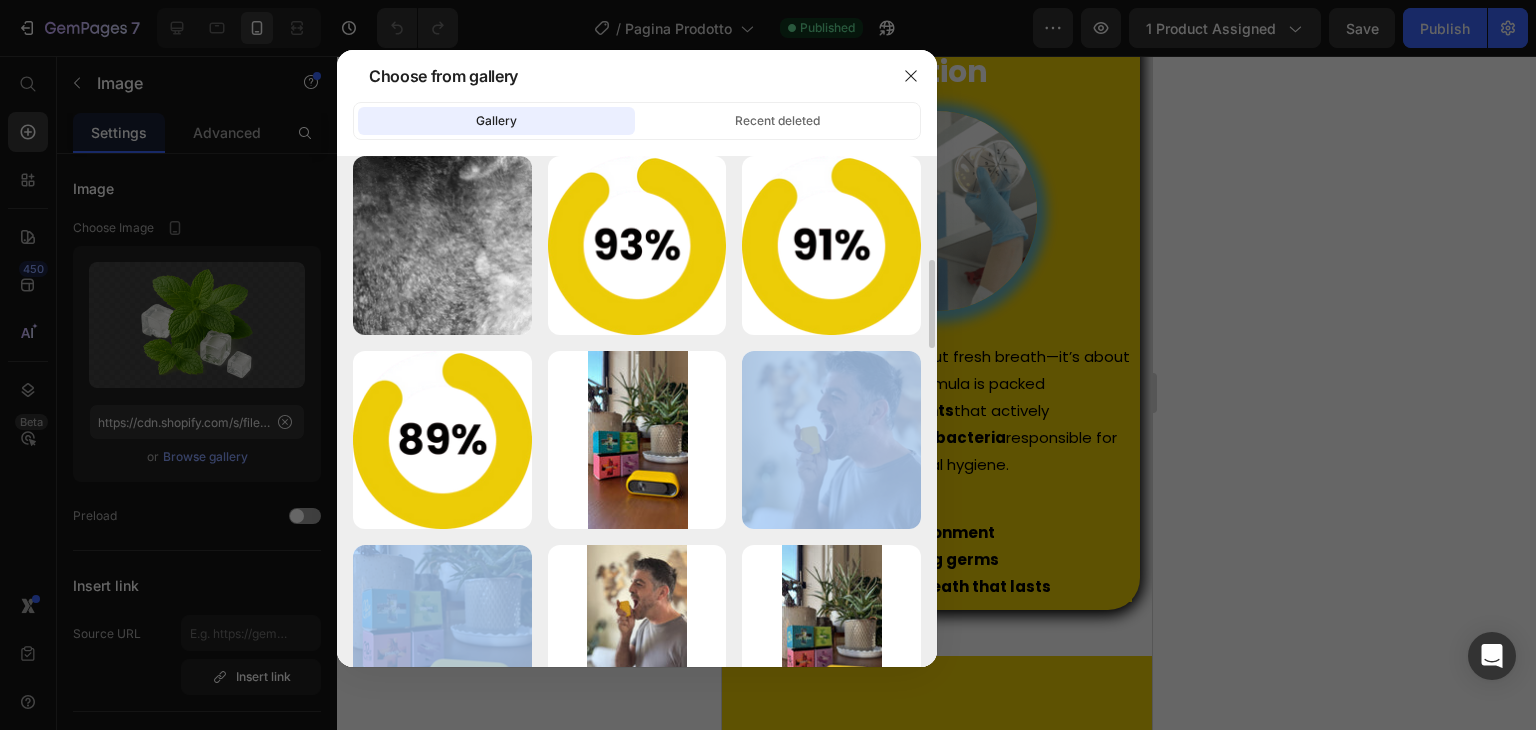 click 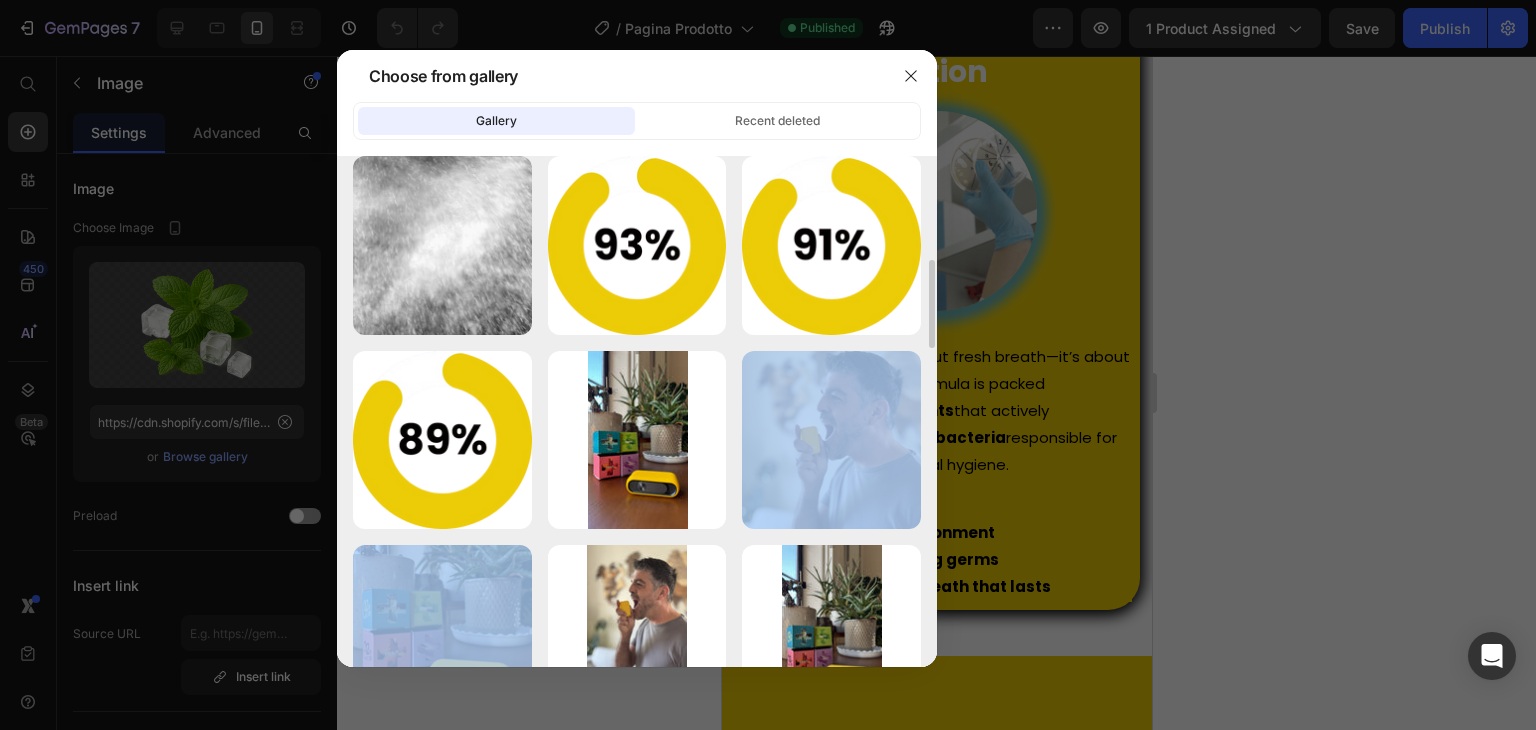 click on "Delete" at bounding box center [0, 0] 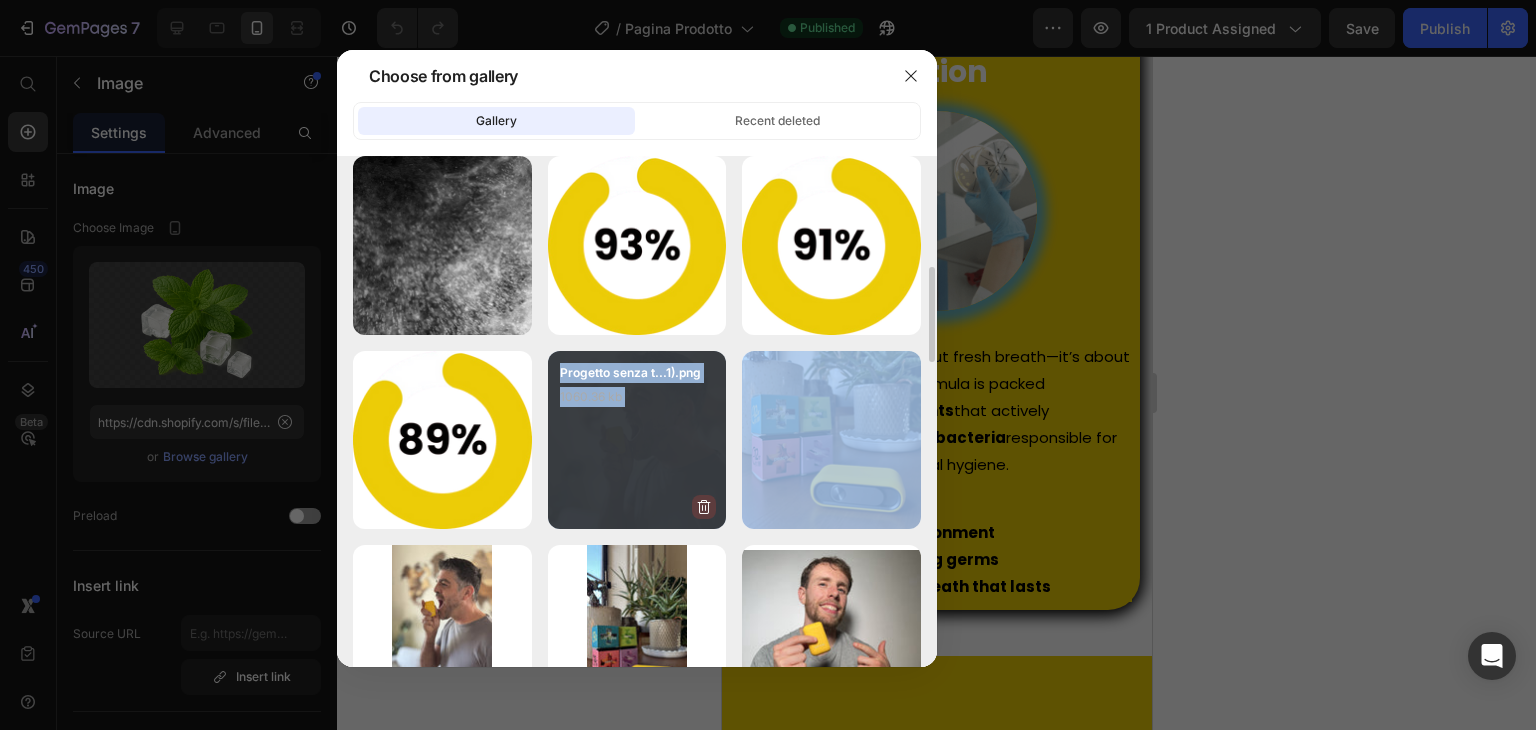 scroll, scrollTop: 700, scrollLeft: 0, axis: vertical 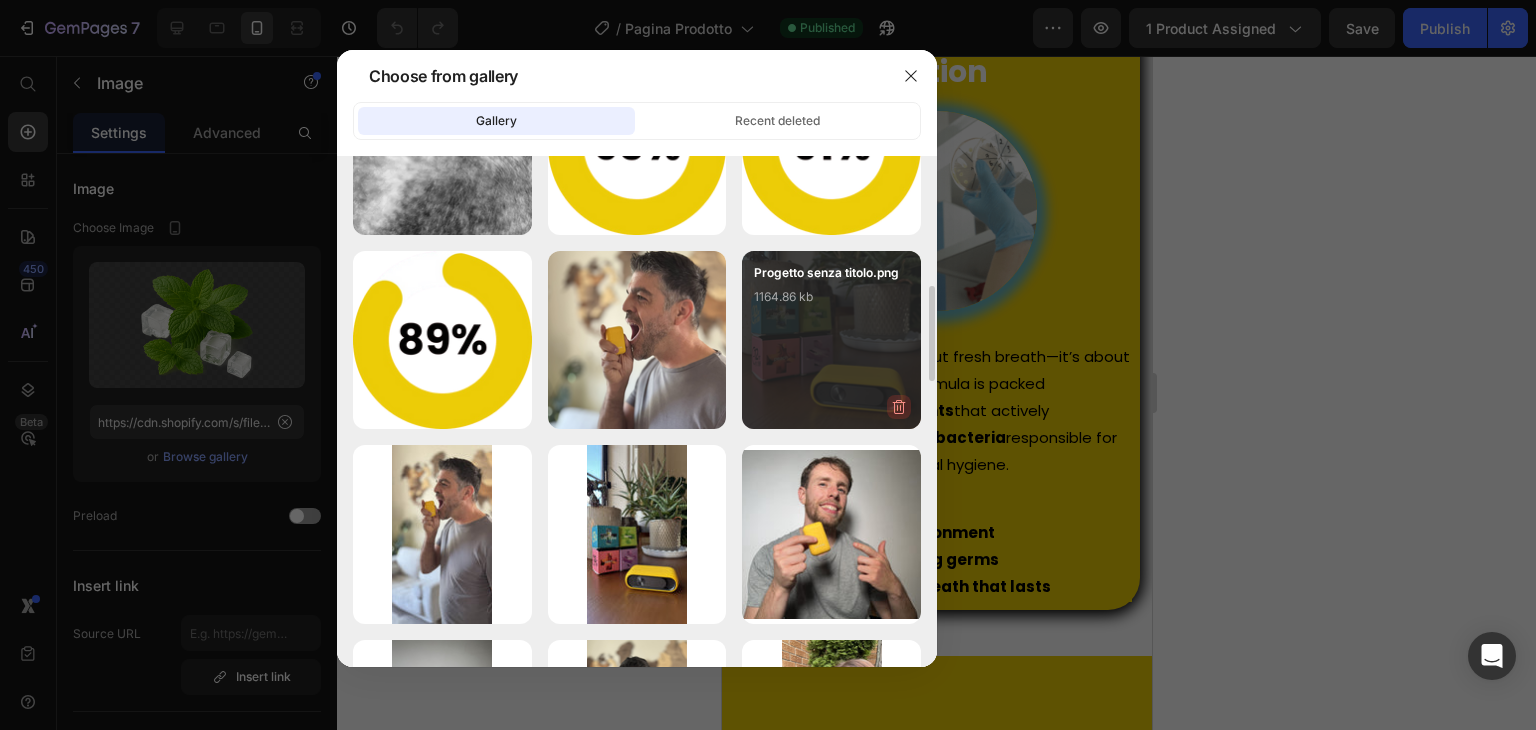 click at bounding box center [899, 407] 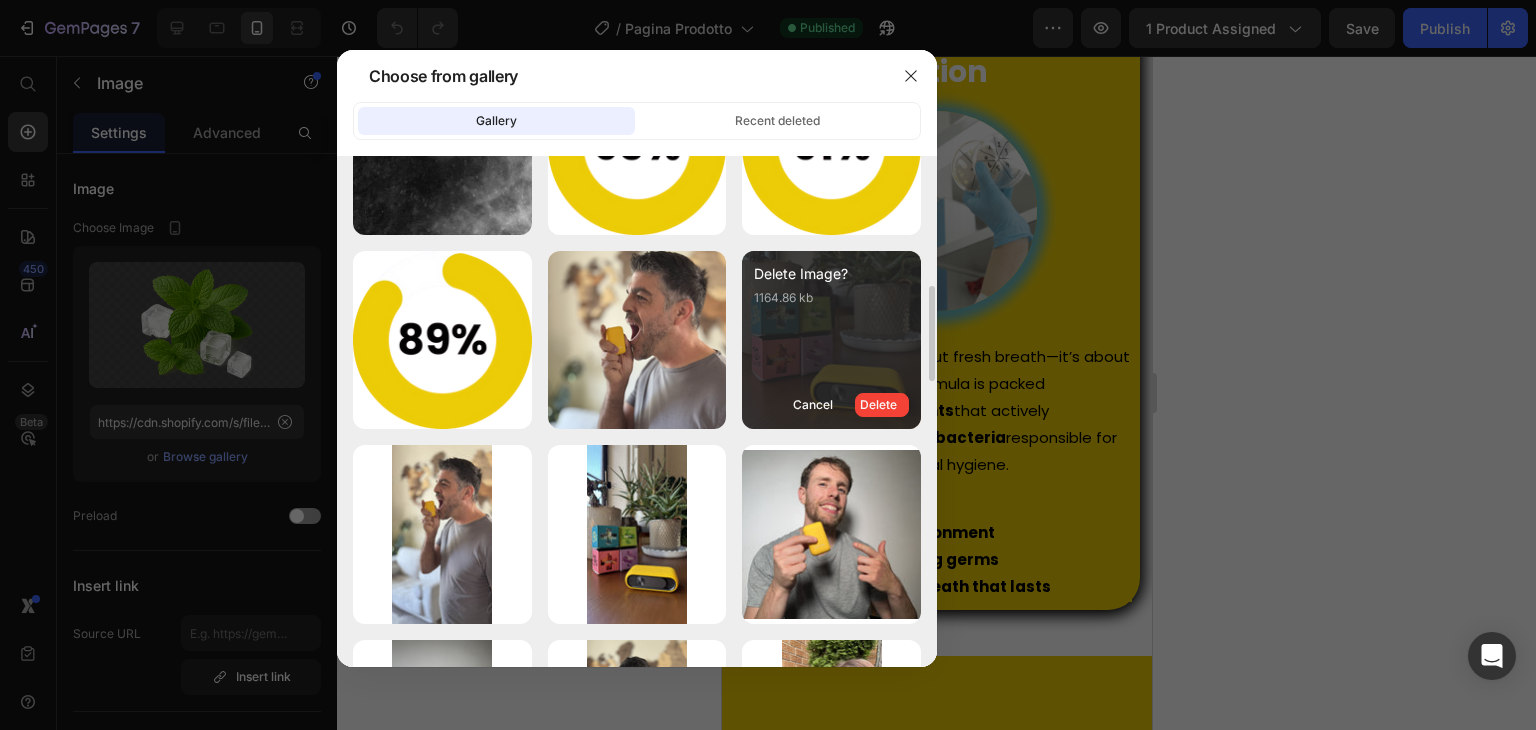 click on "Delete" at bounding box center (878, 405) 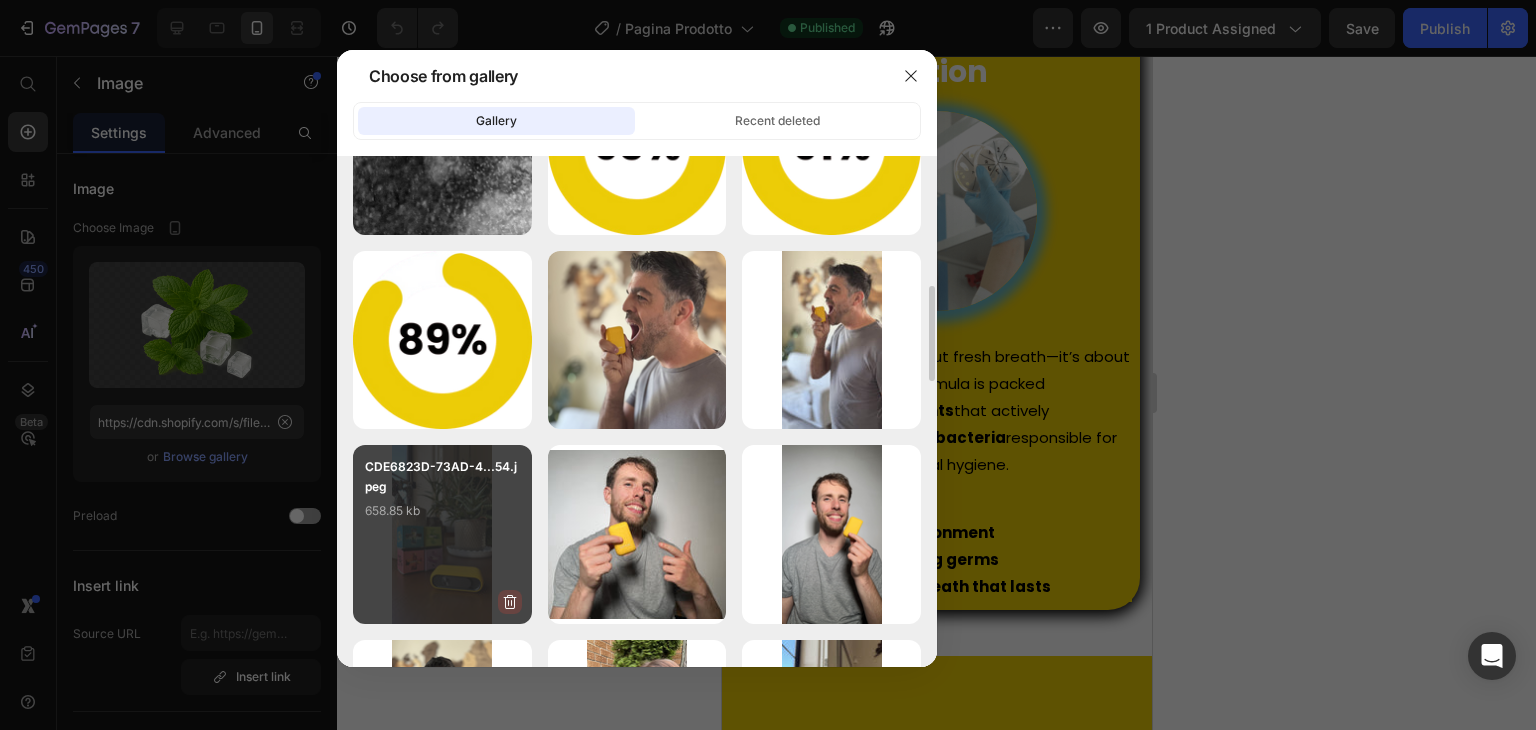 click 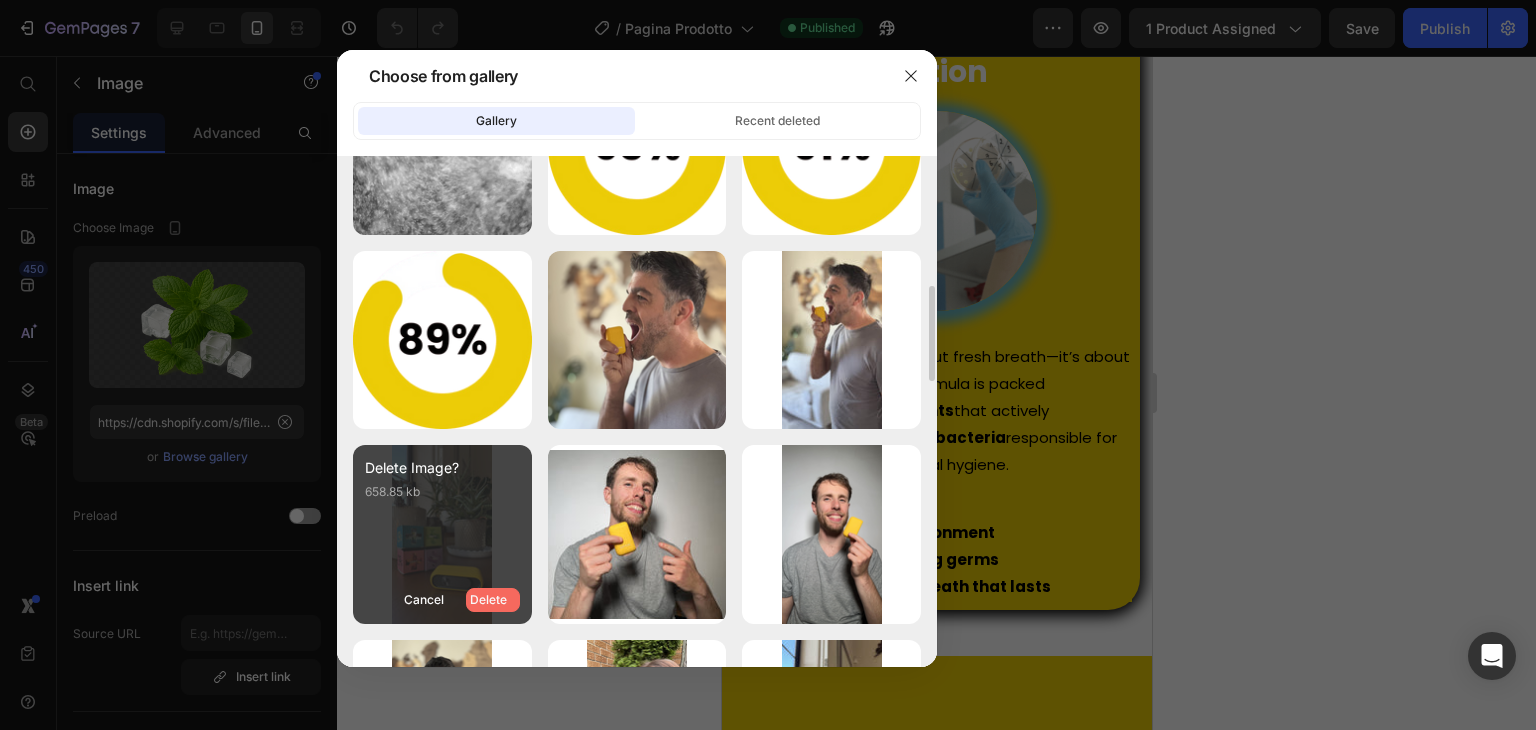 click on "Delete" at bounding box center (488, 600) 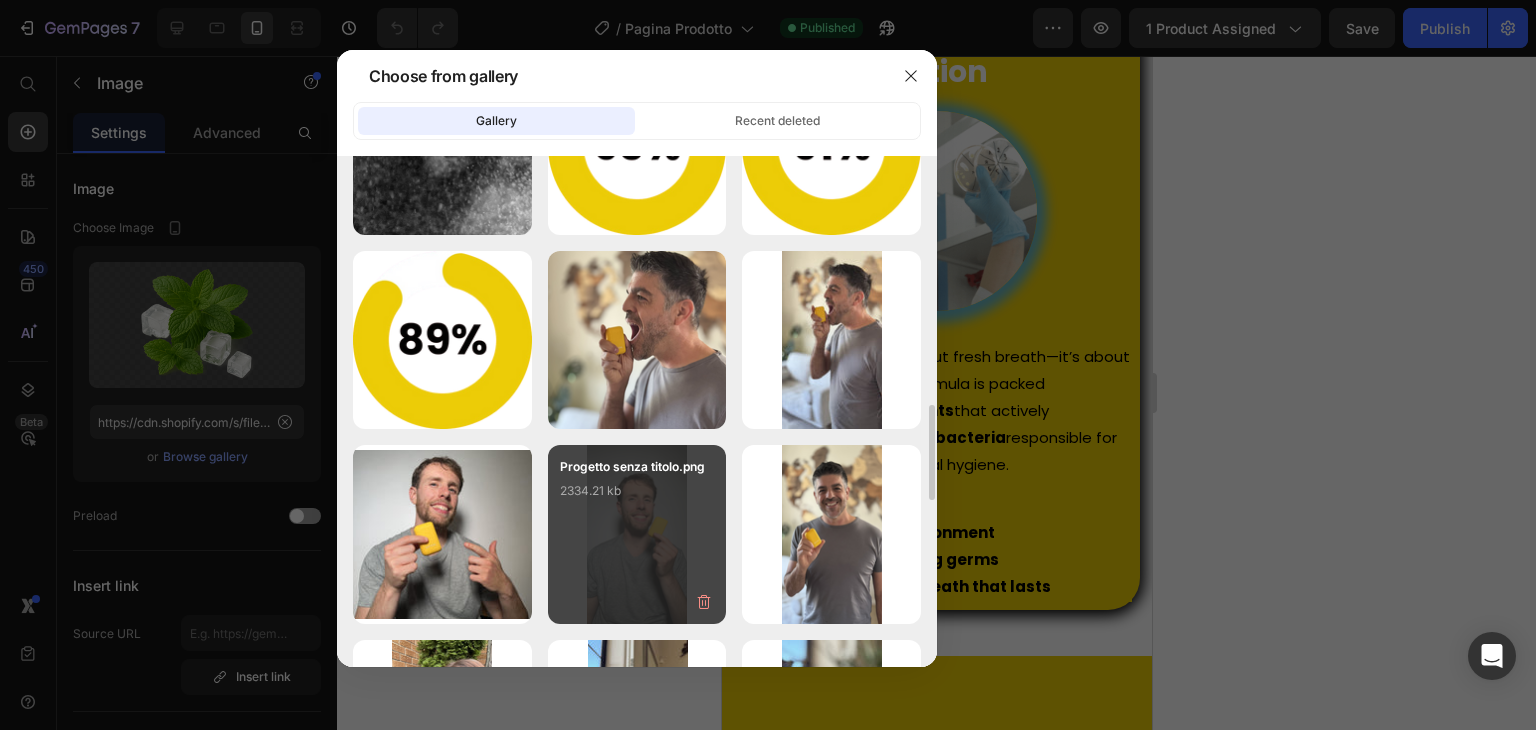 scroll, scrollTop: 800, scrollLeft: 0, axis: vertical 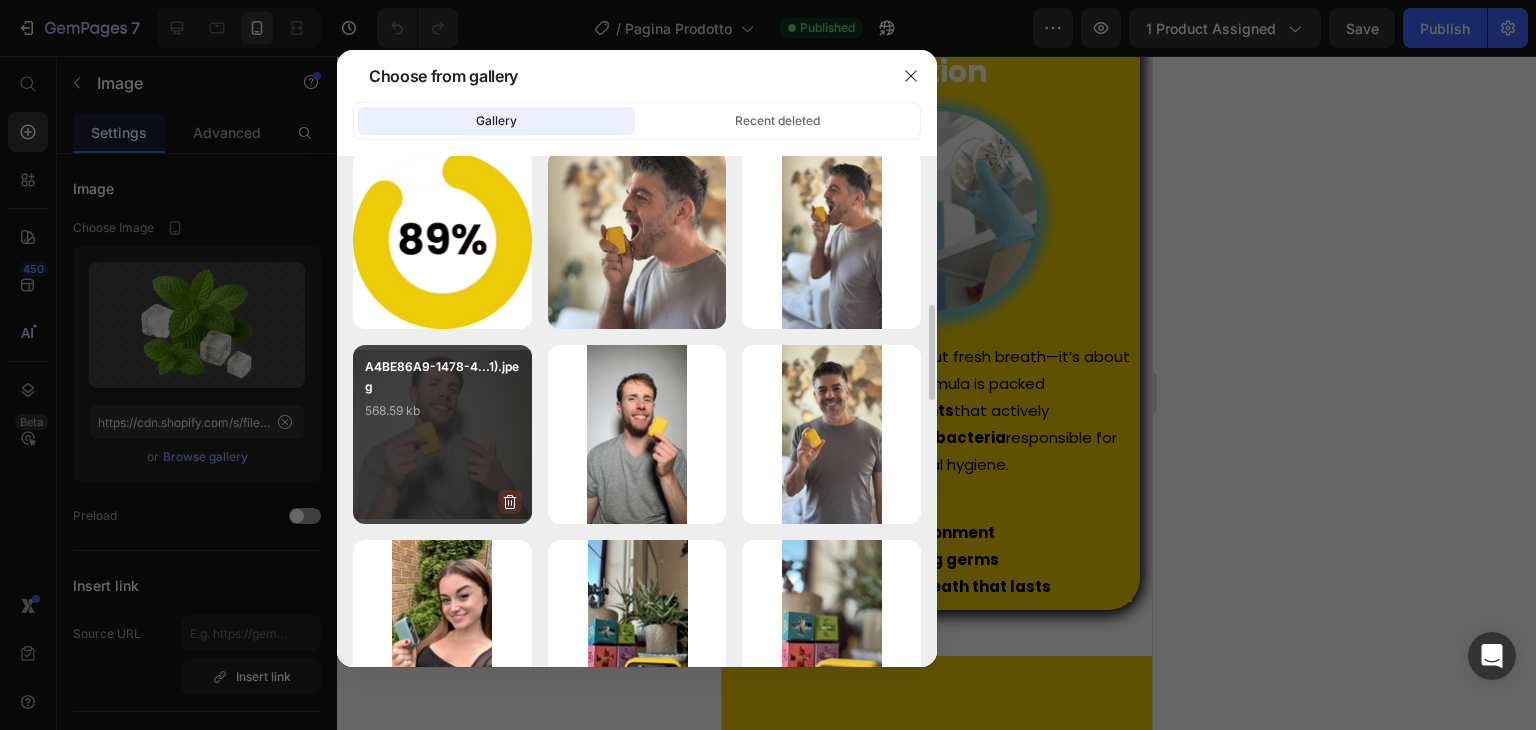 click 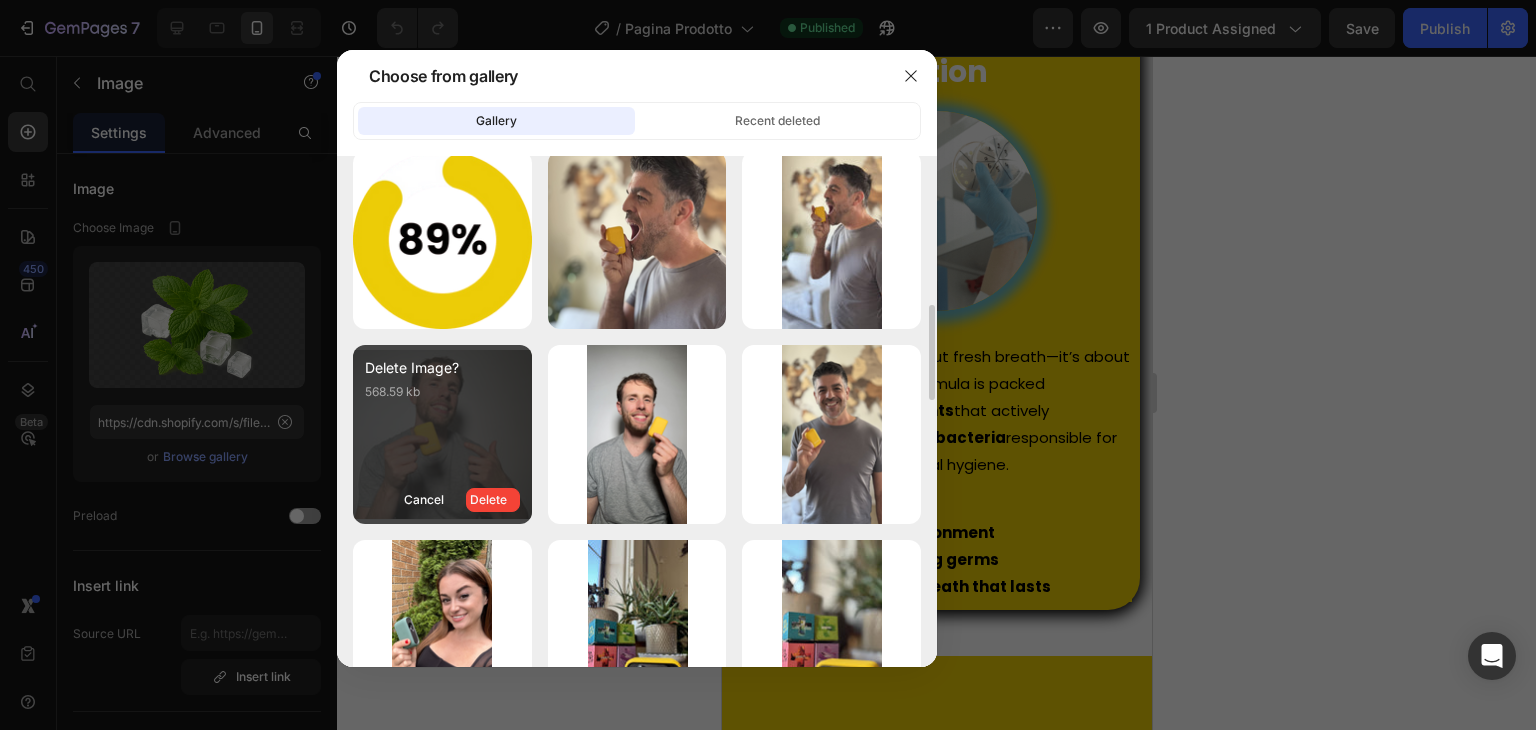 click on "Delete" at bounding box center (488, 500) 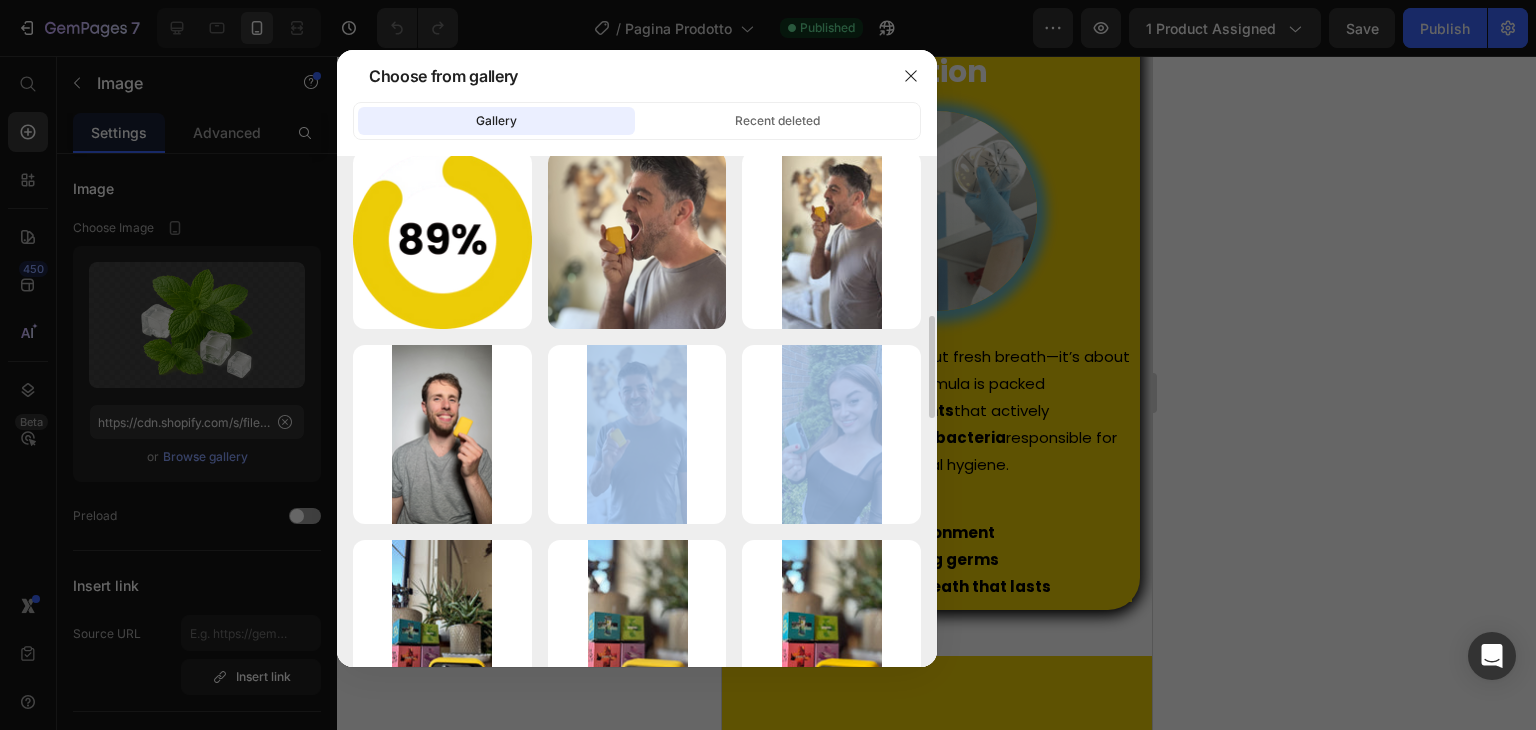 click 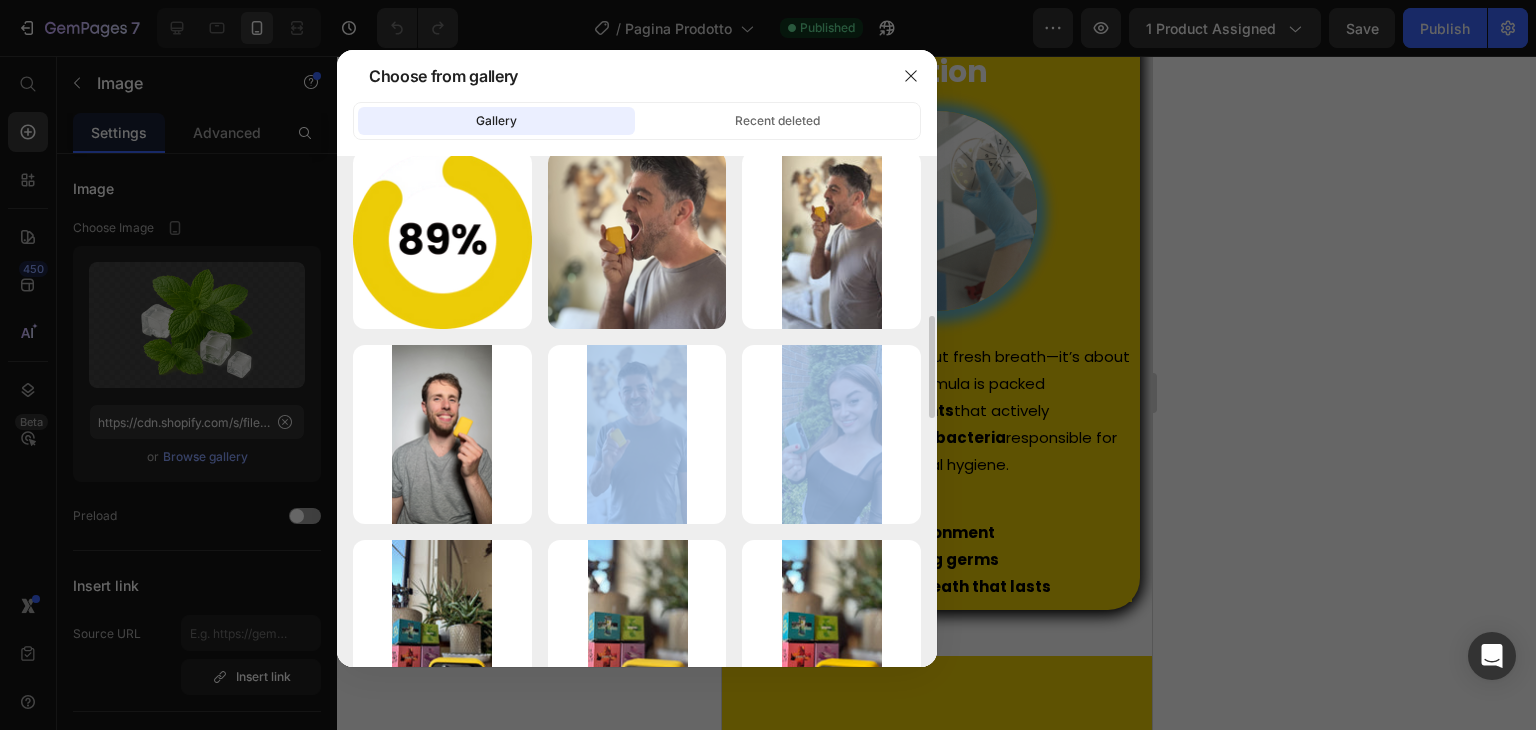 click on "Delete" at bounding box center [0, 0] 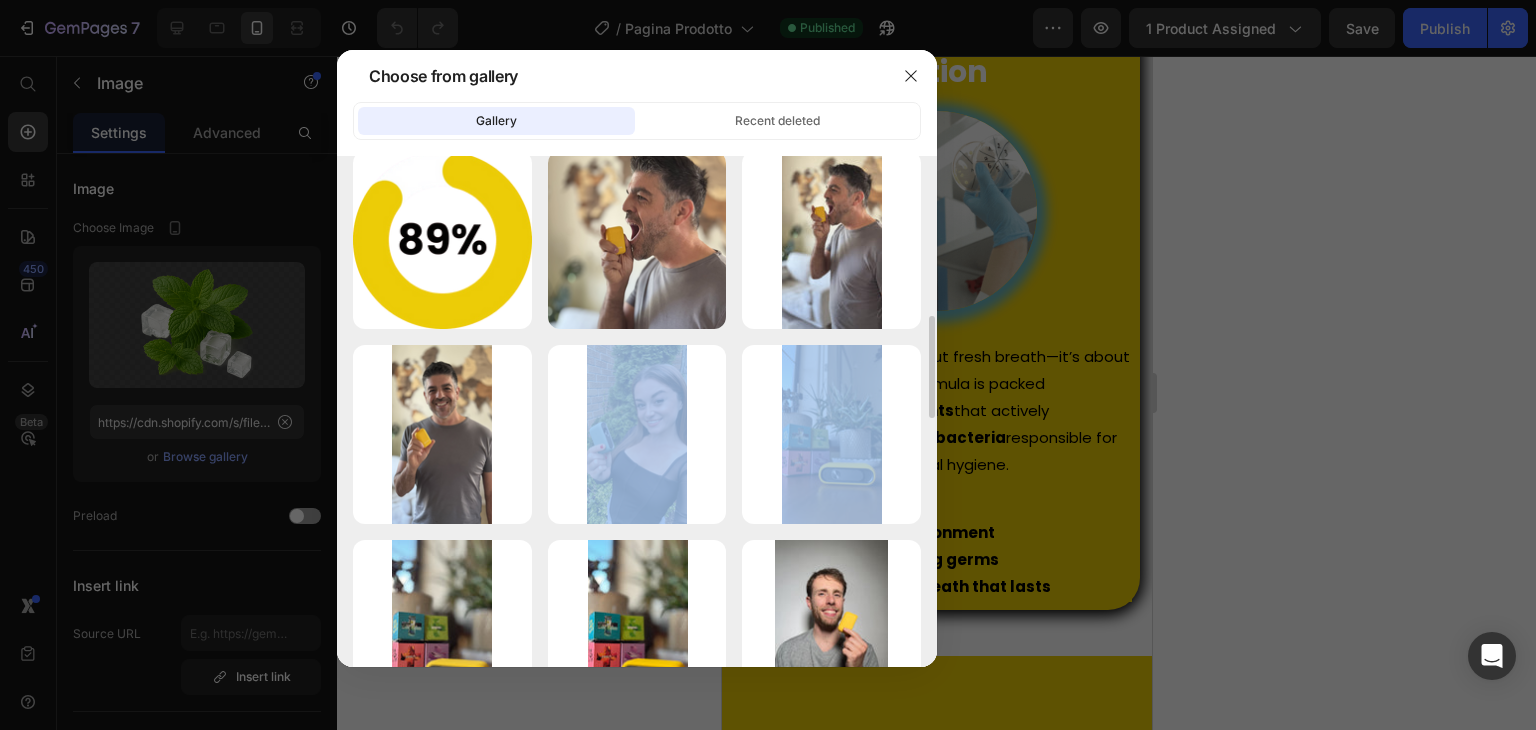 click 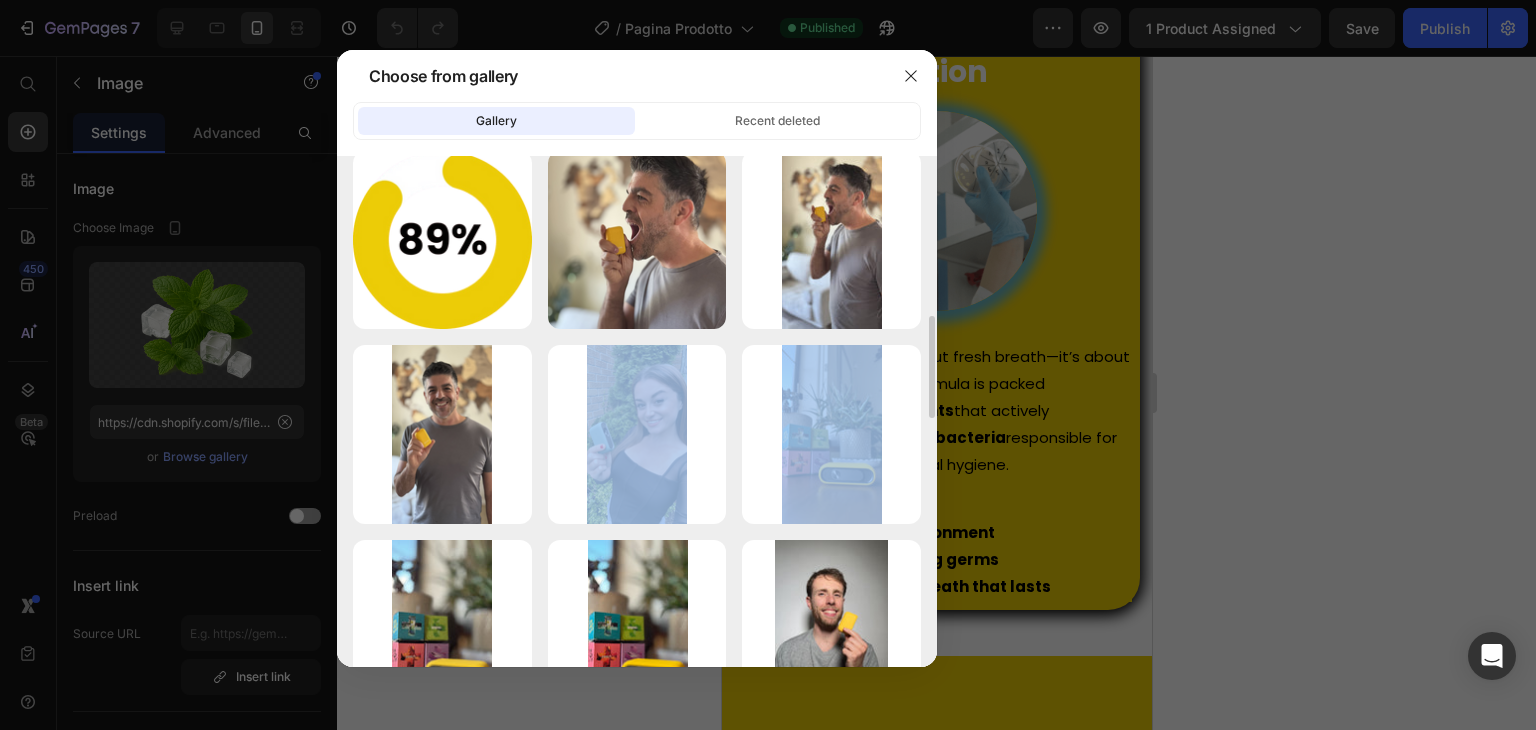 click on "Delete" at bounding box center [0, 0] 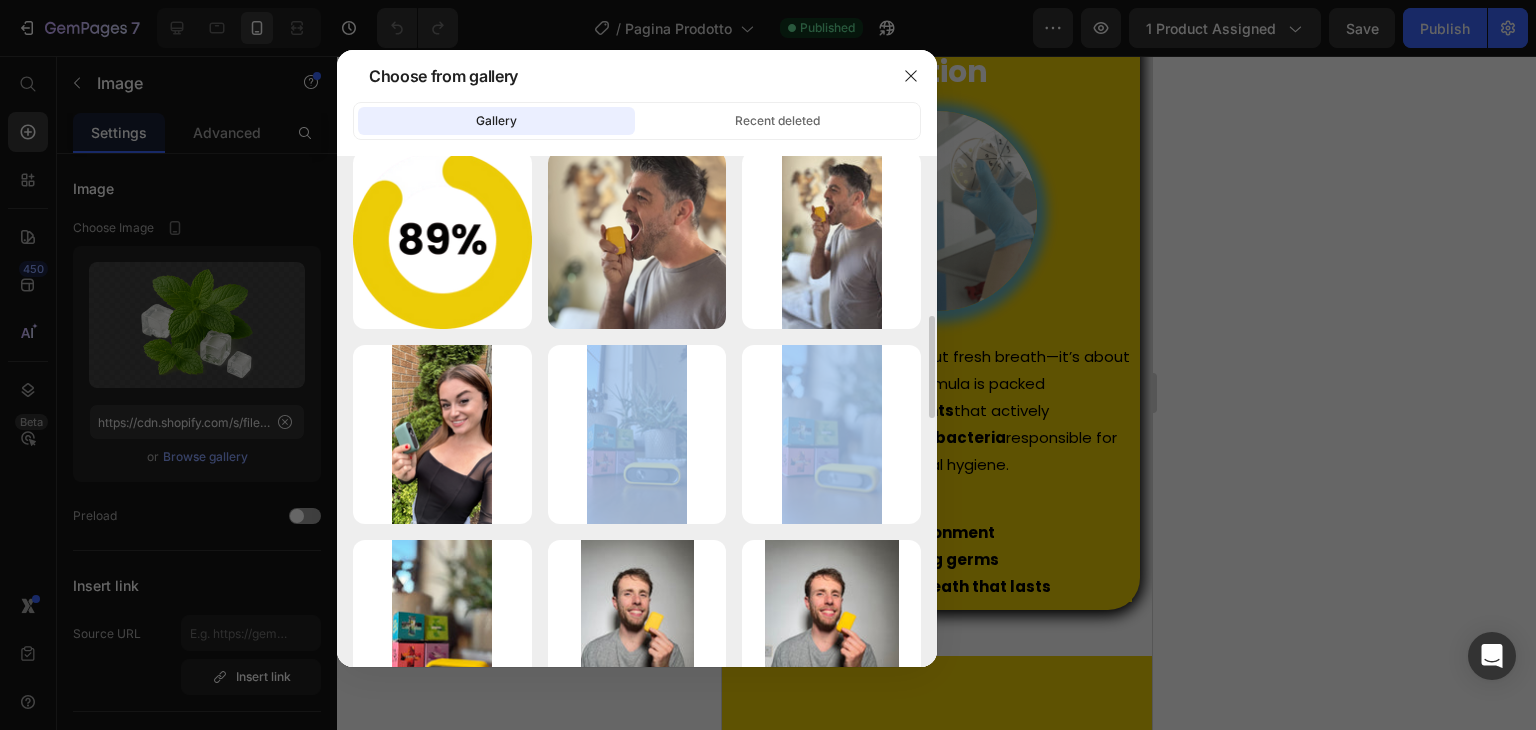 click 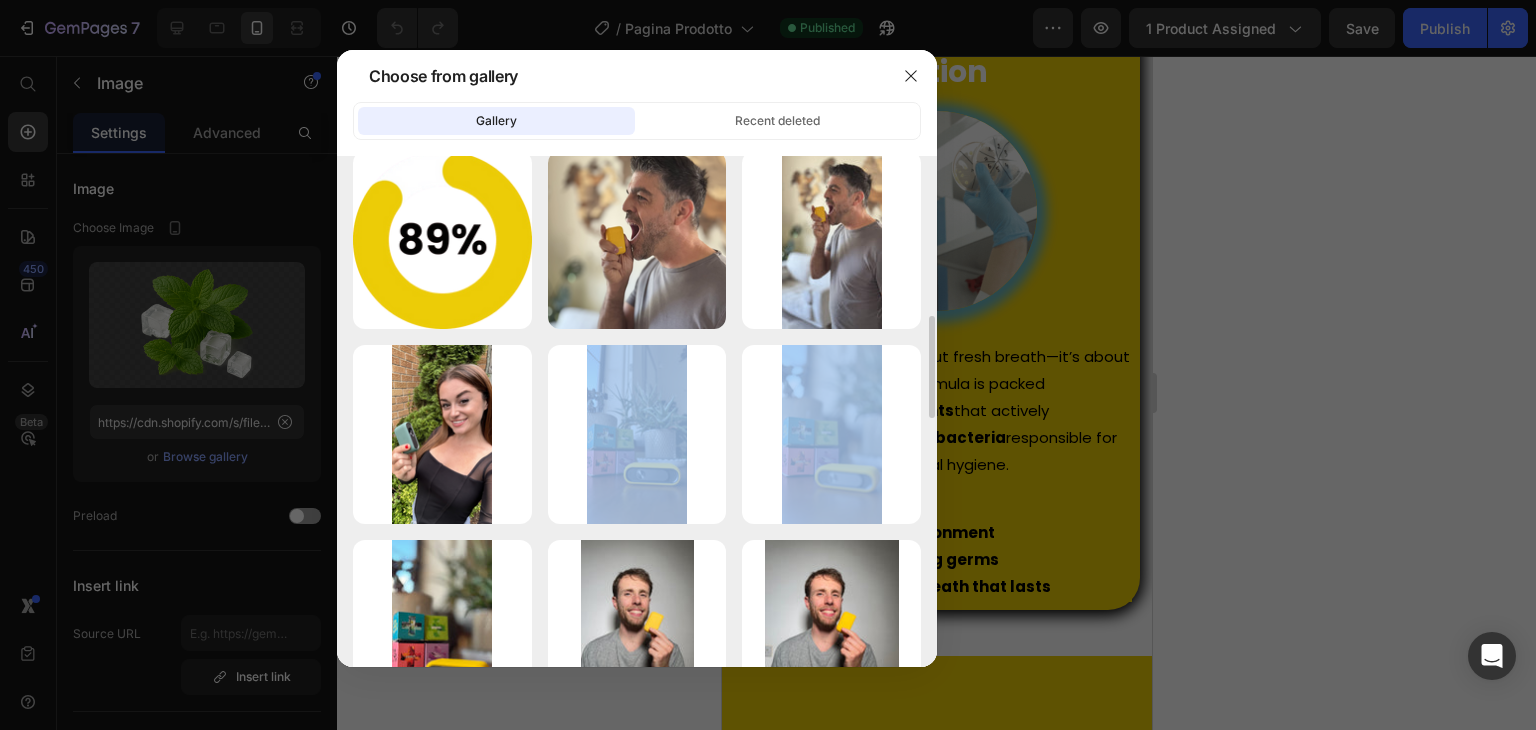 click on "Delete" at bounding box center (0, 0) 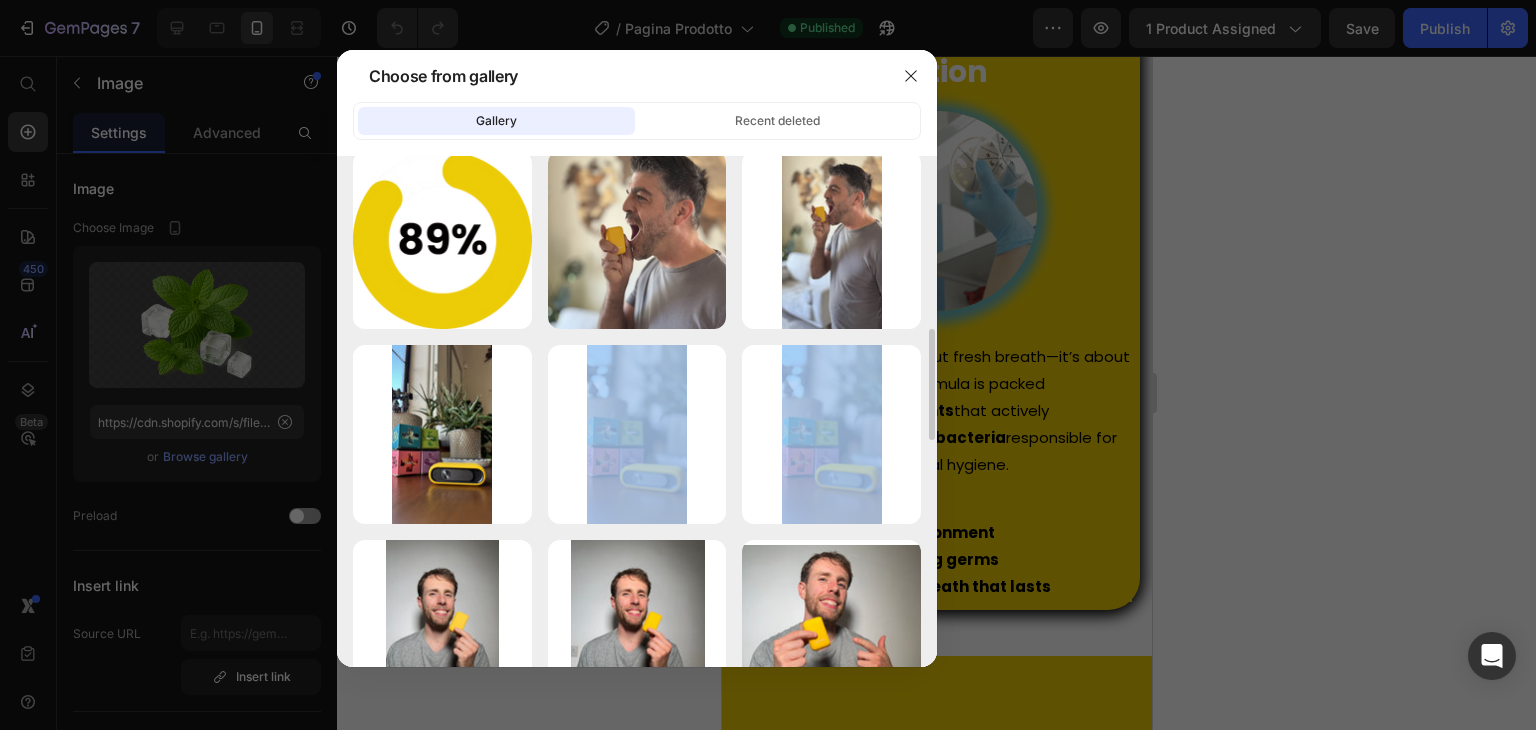 click 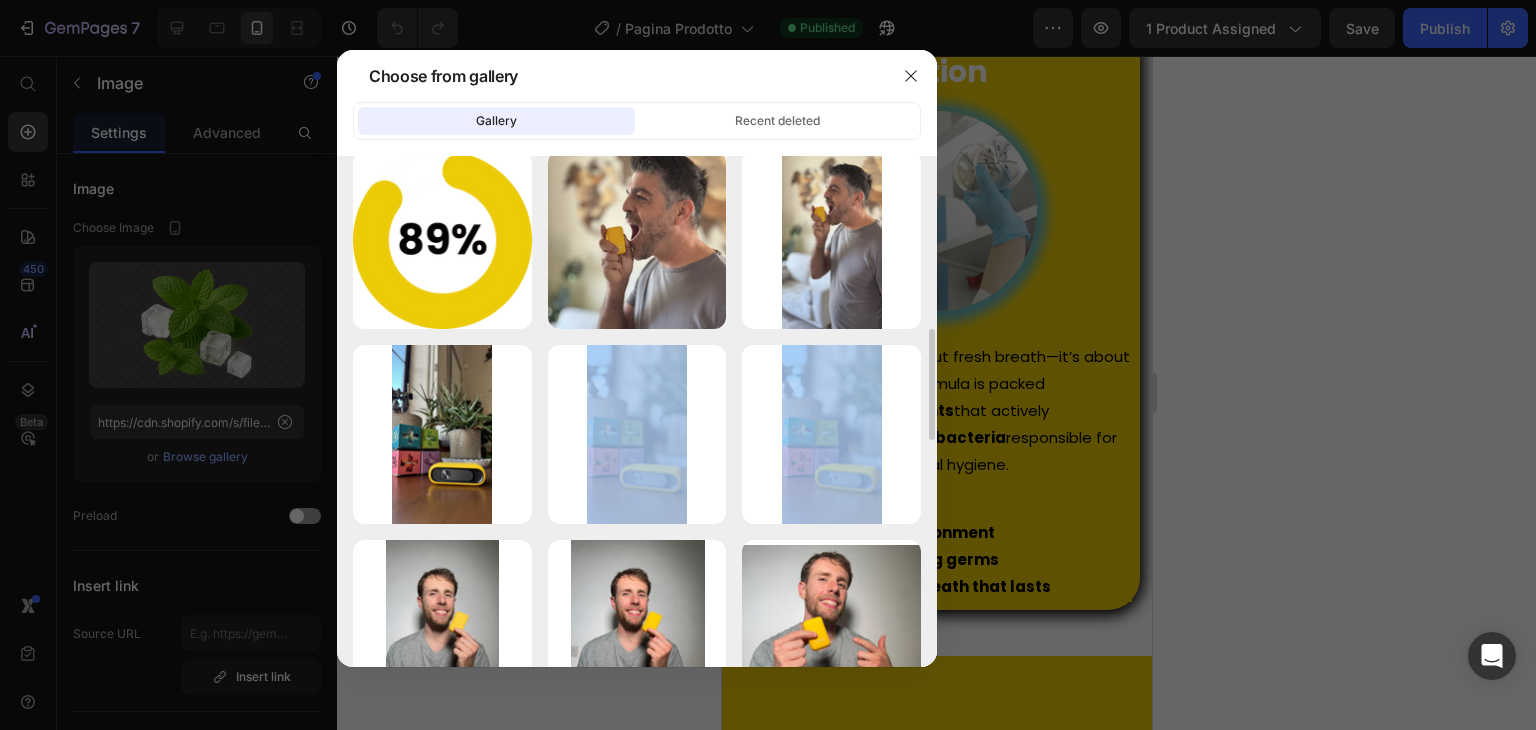 click on "Delete" at bounding box center [0, 0] 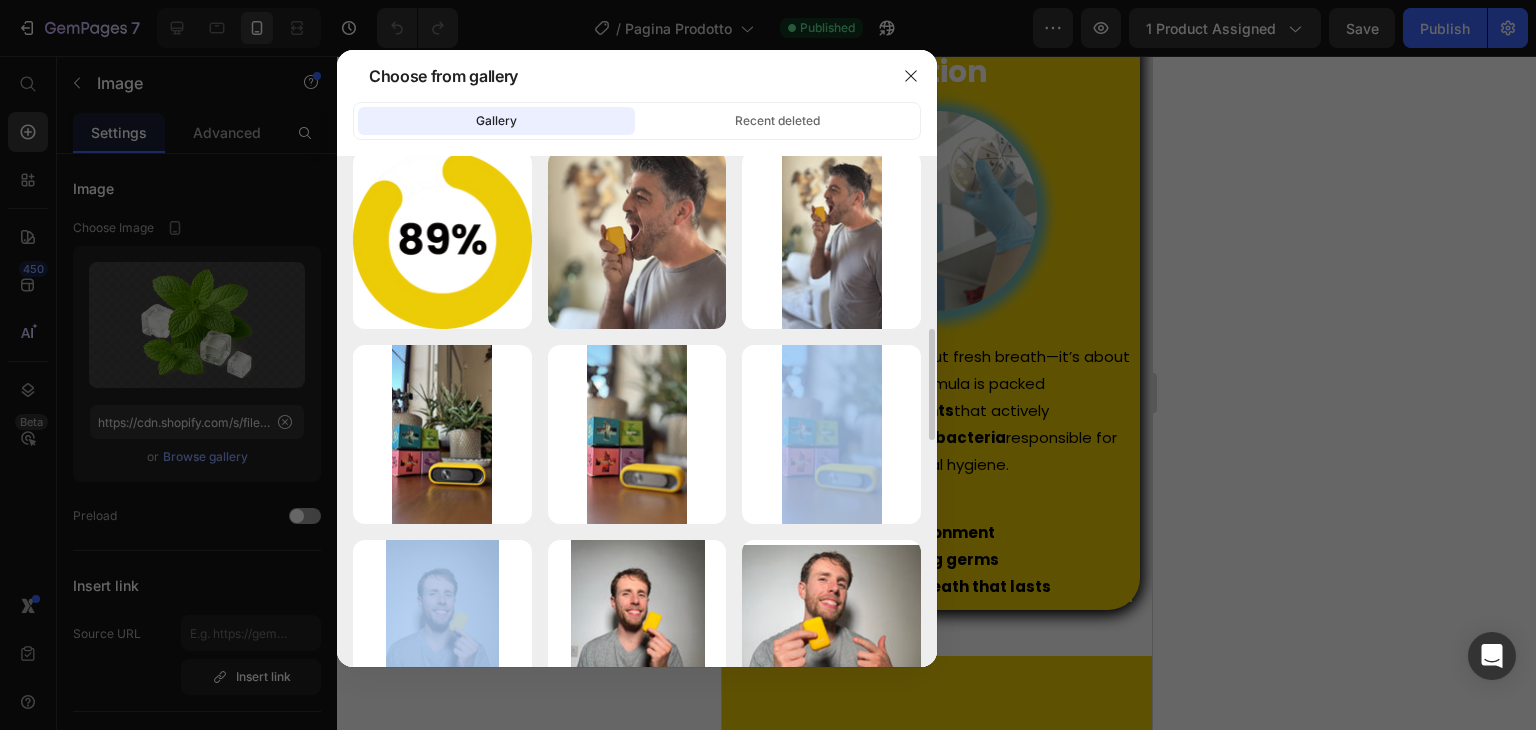 click 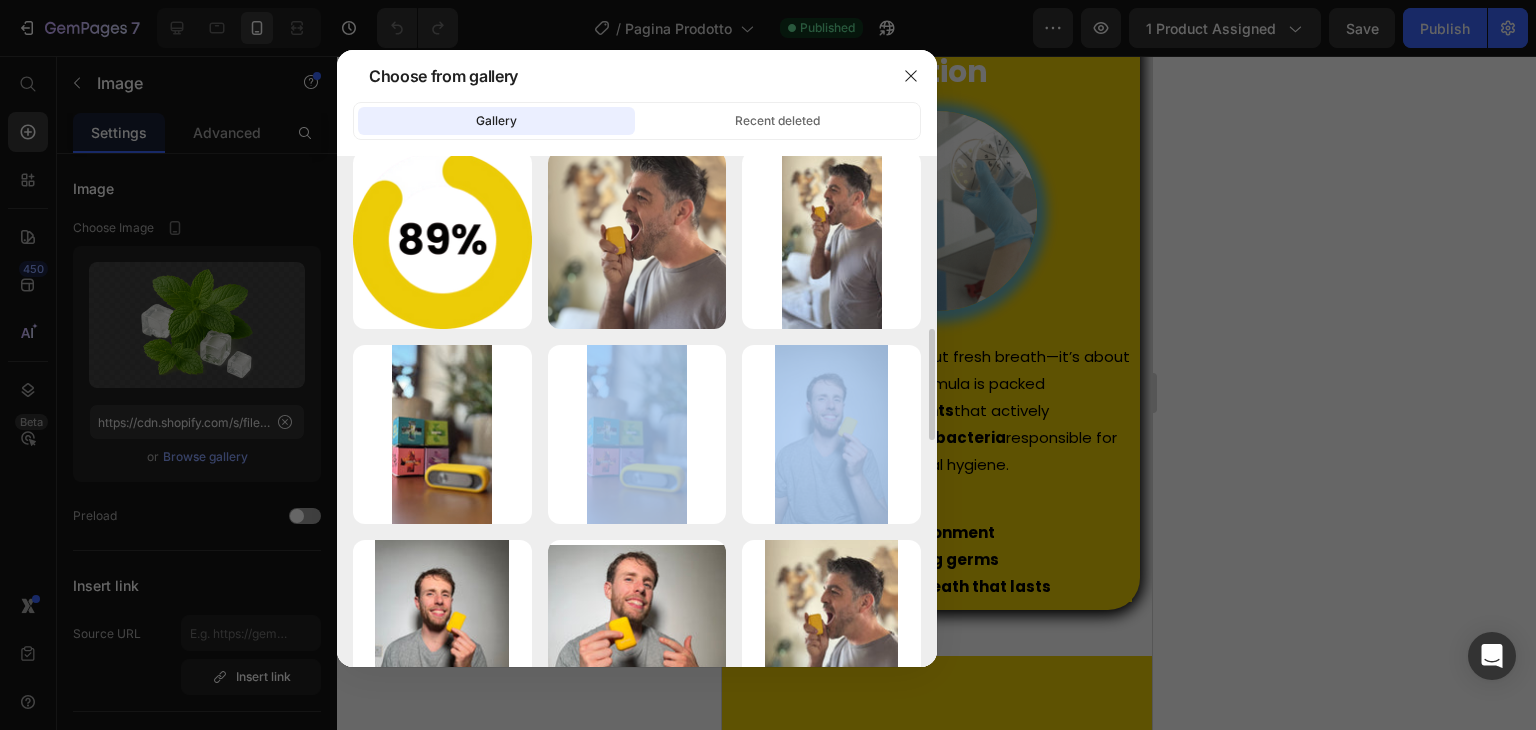 click on "Delete" at bounding box center [0, 0] 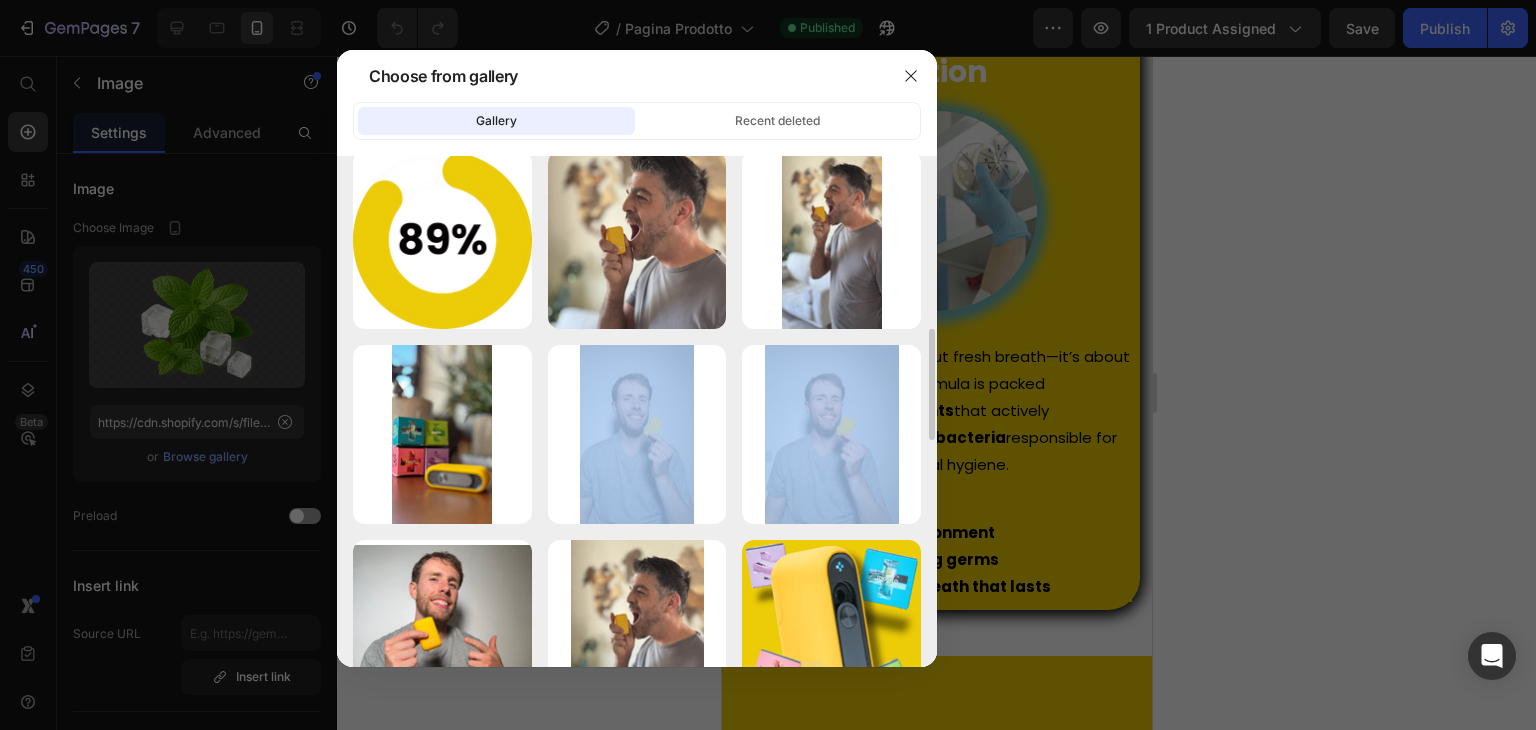 click 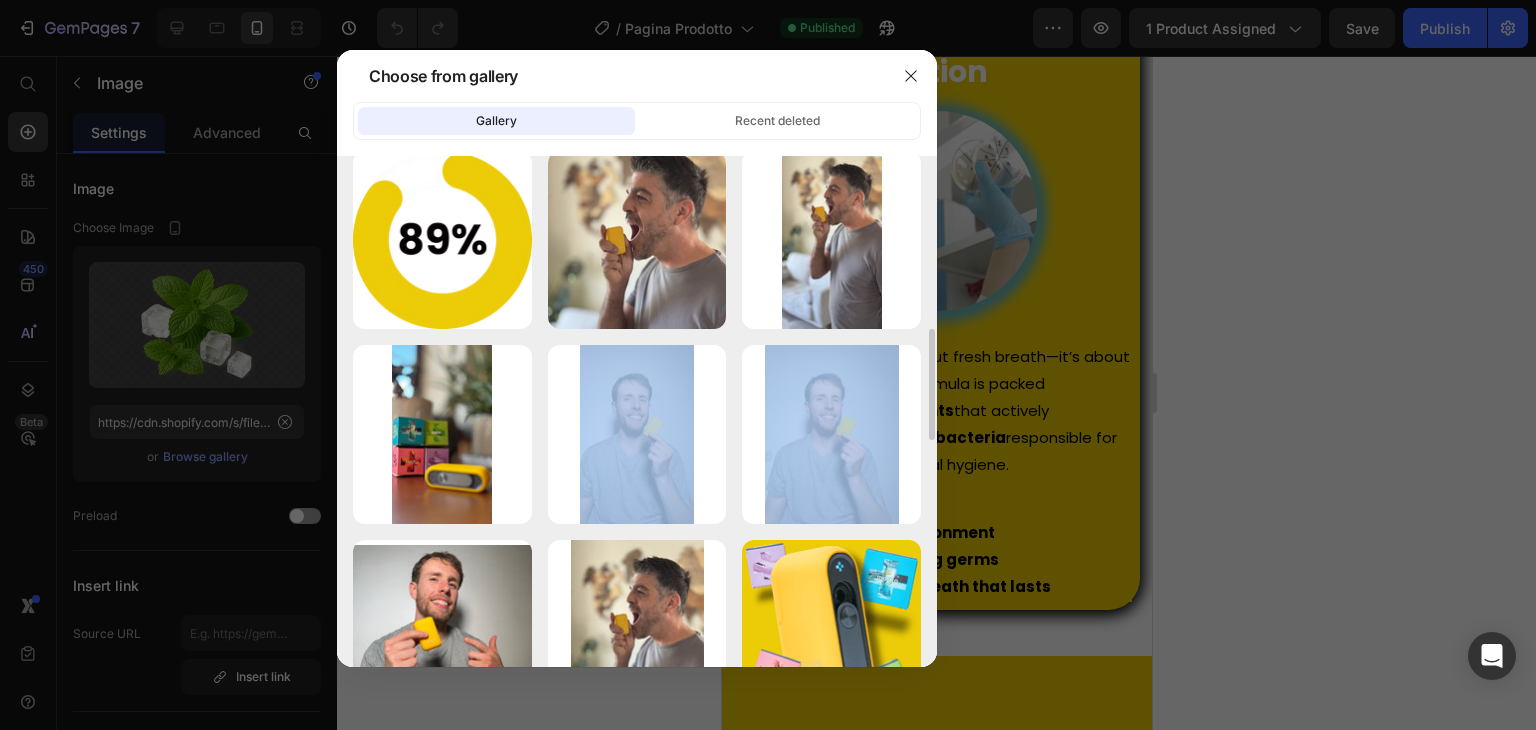 click on "Delete" at bounding box center [0, 0] 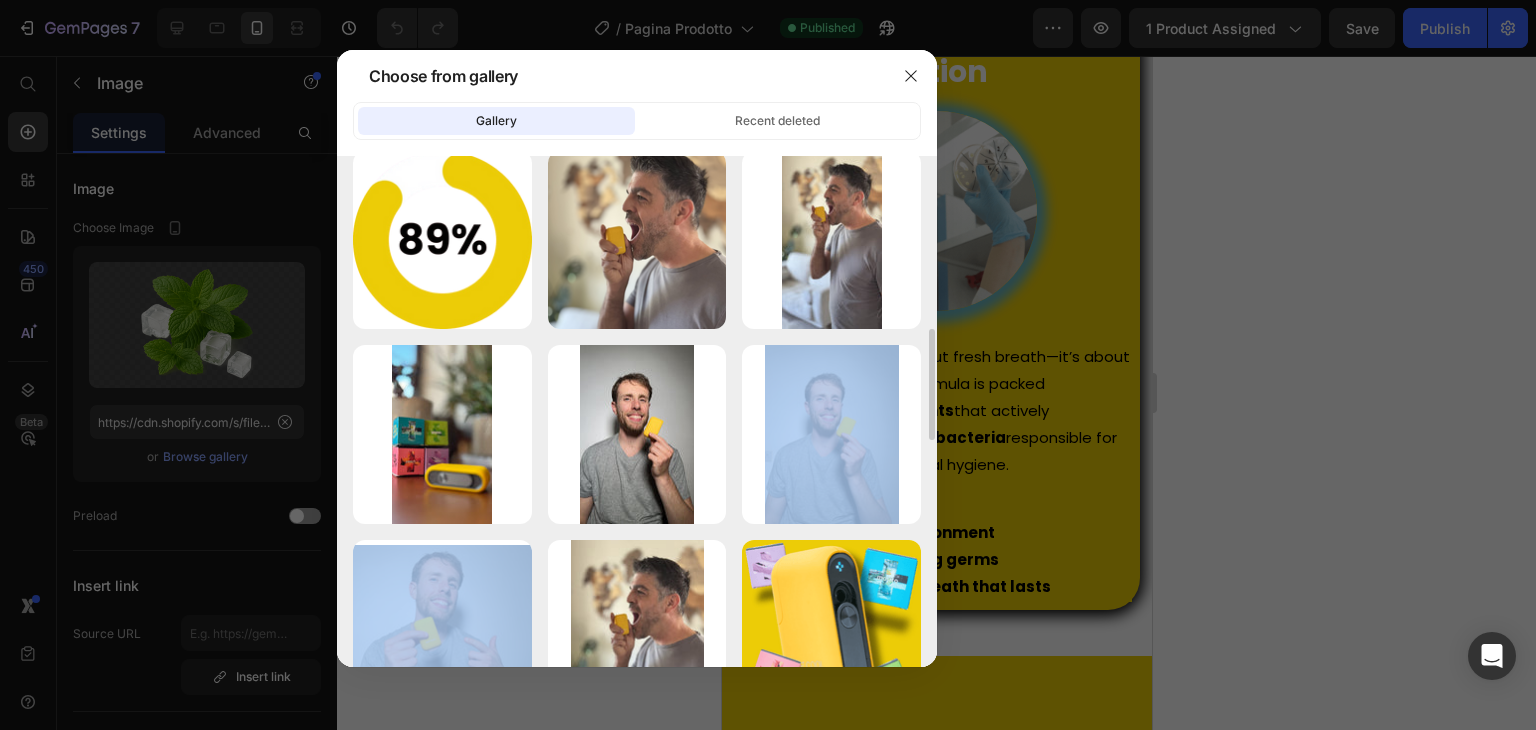 click 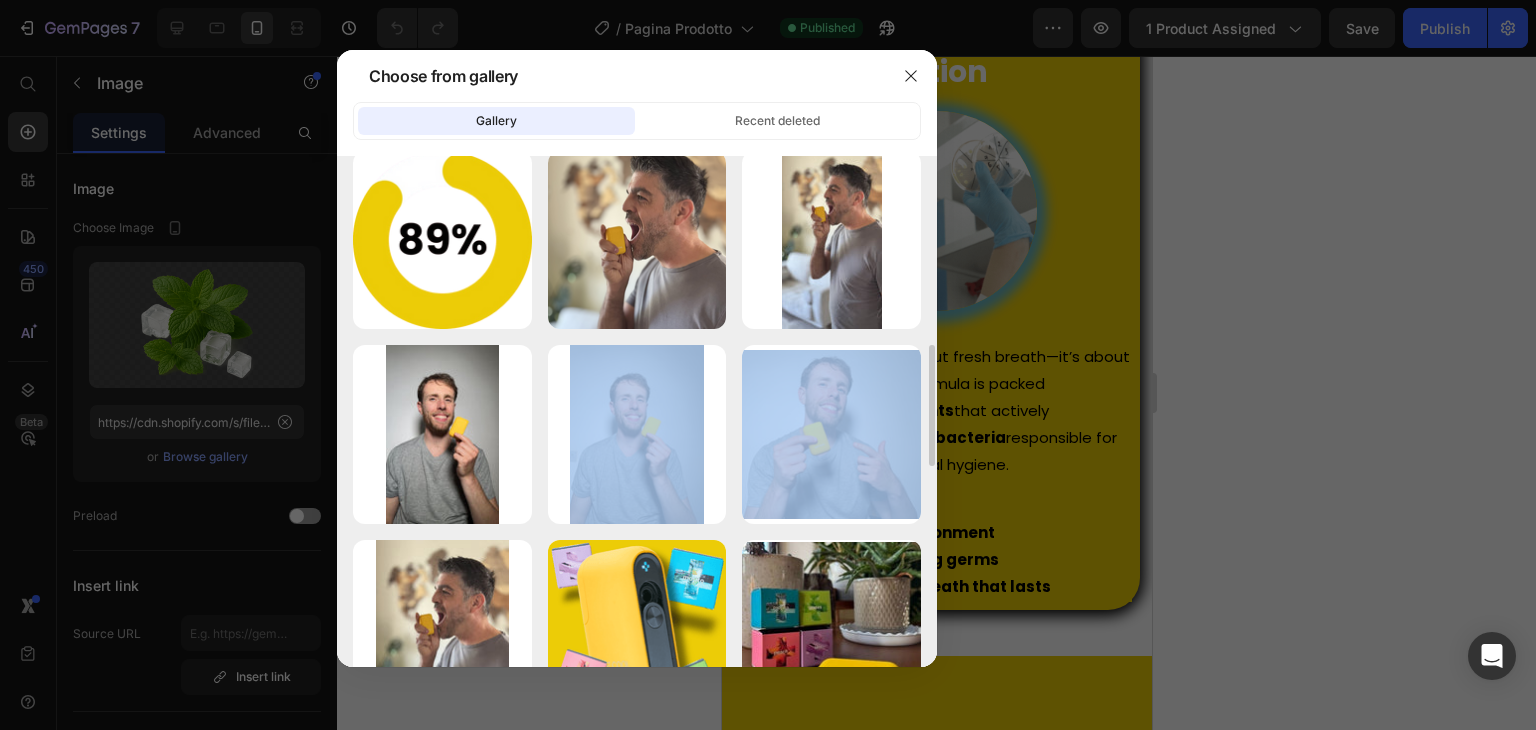 click on "Delete" at bounding box center (0, 0) 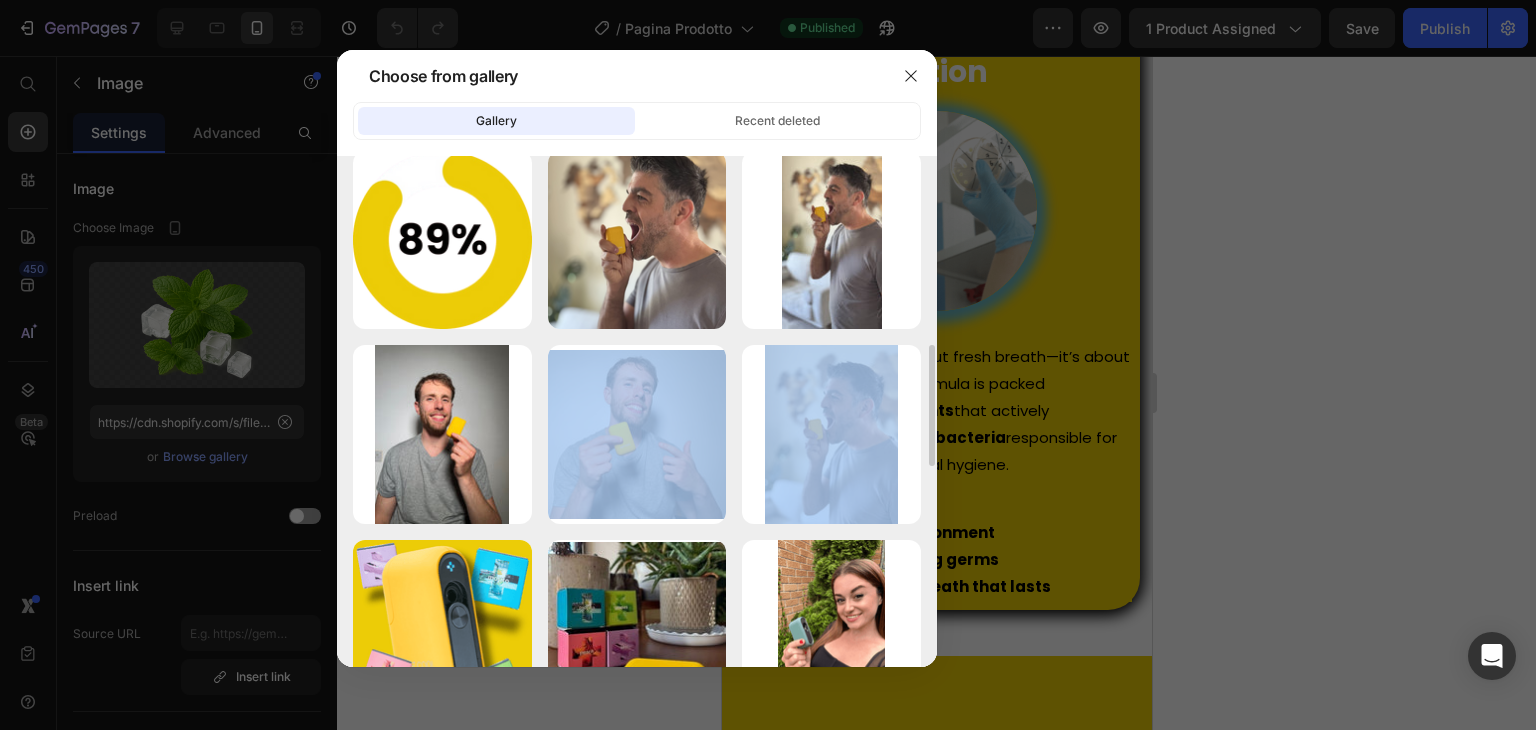 click 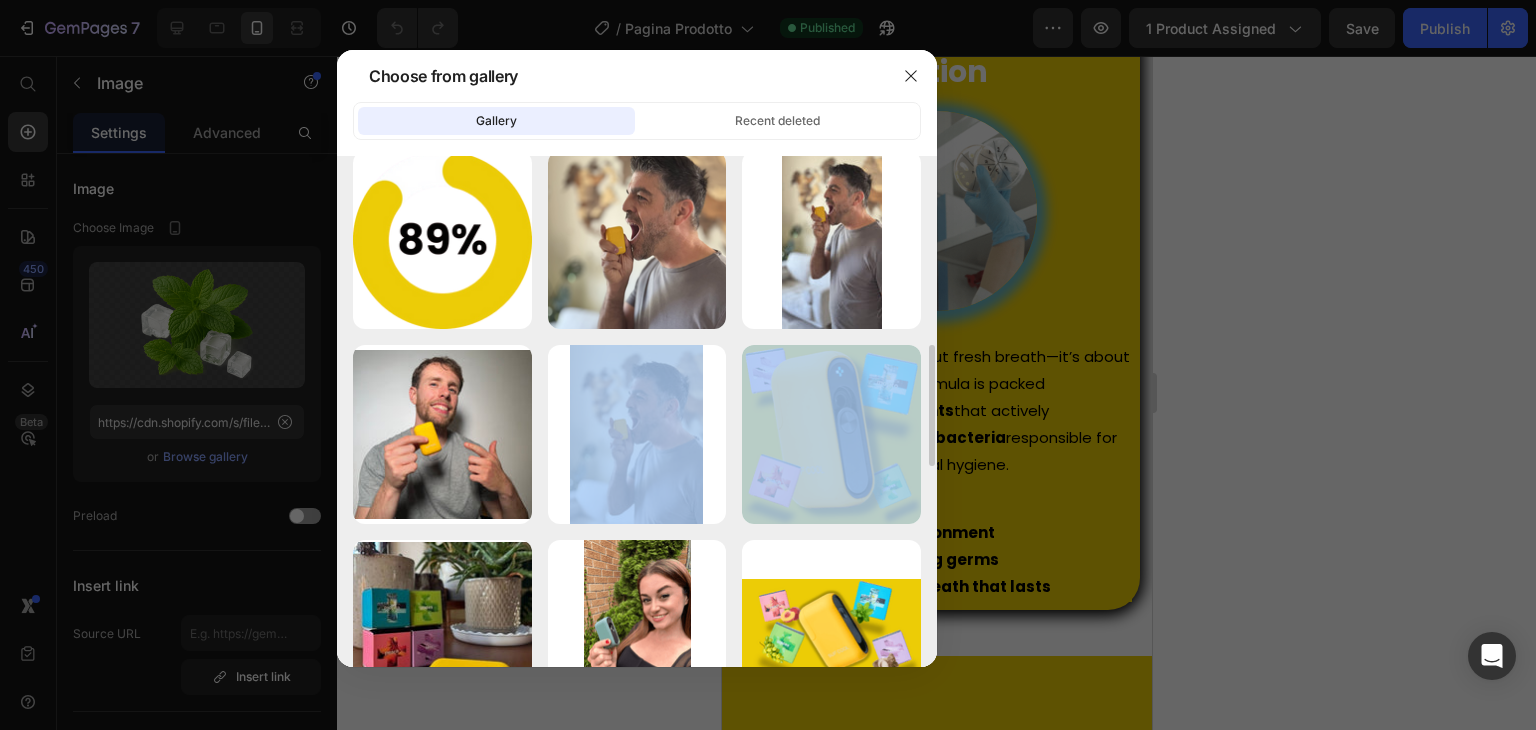 click 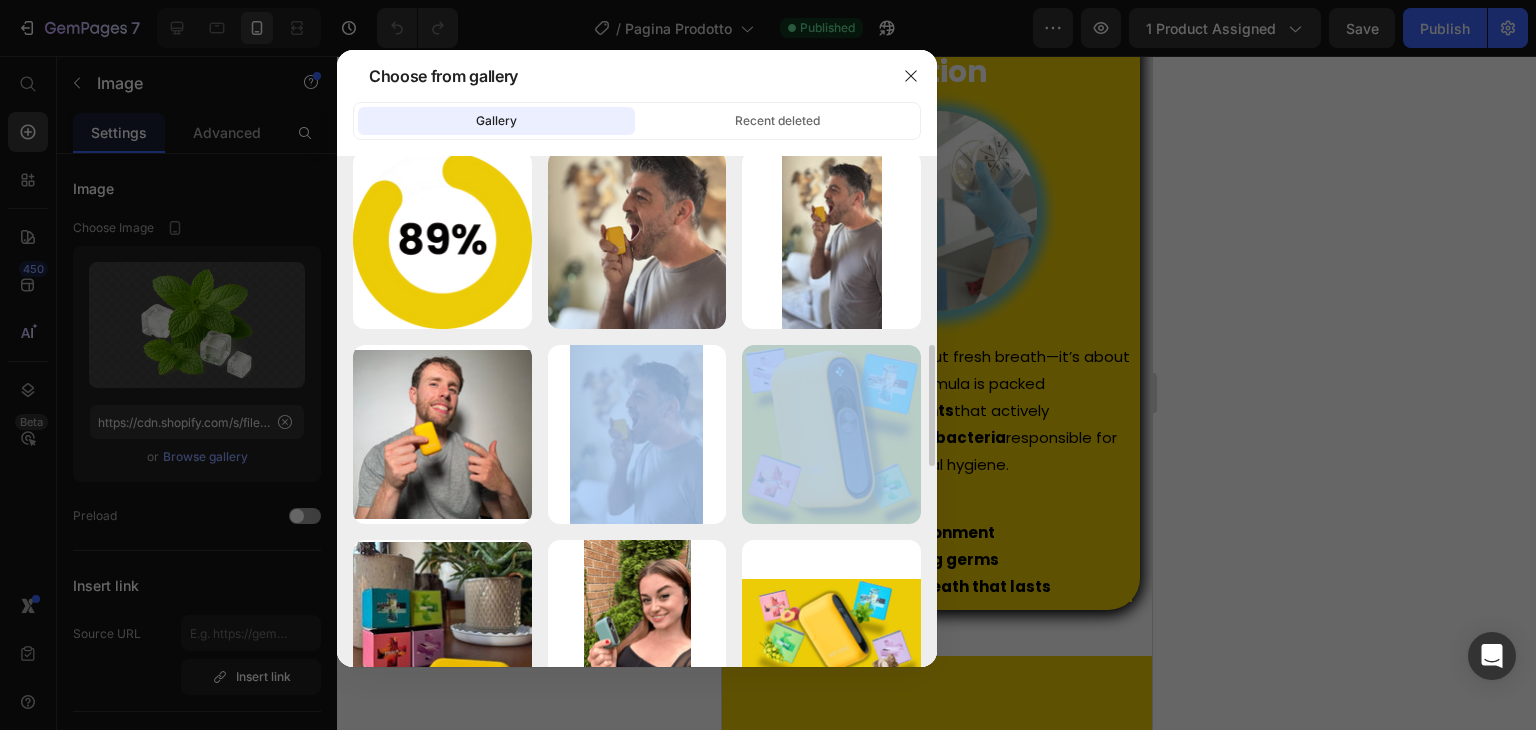click on "Delete" at bounding box center [0, 0] 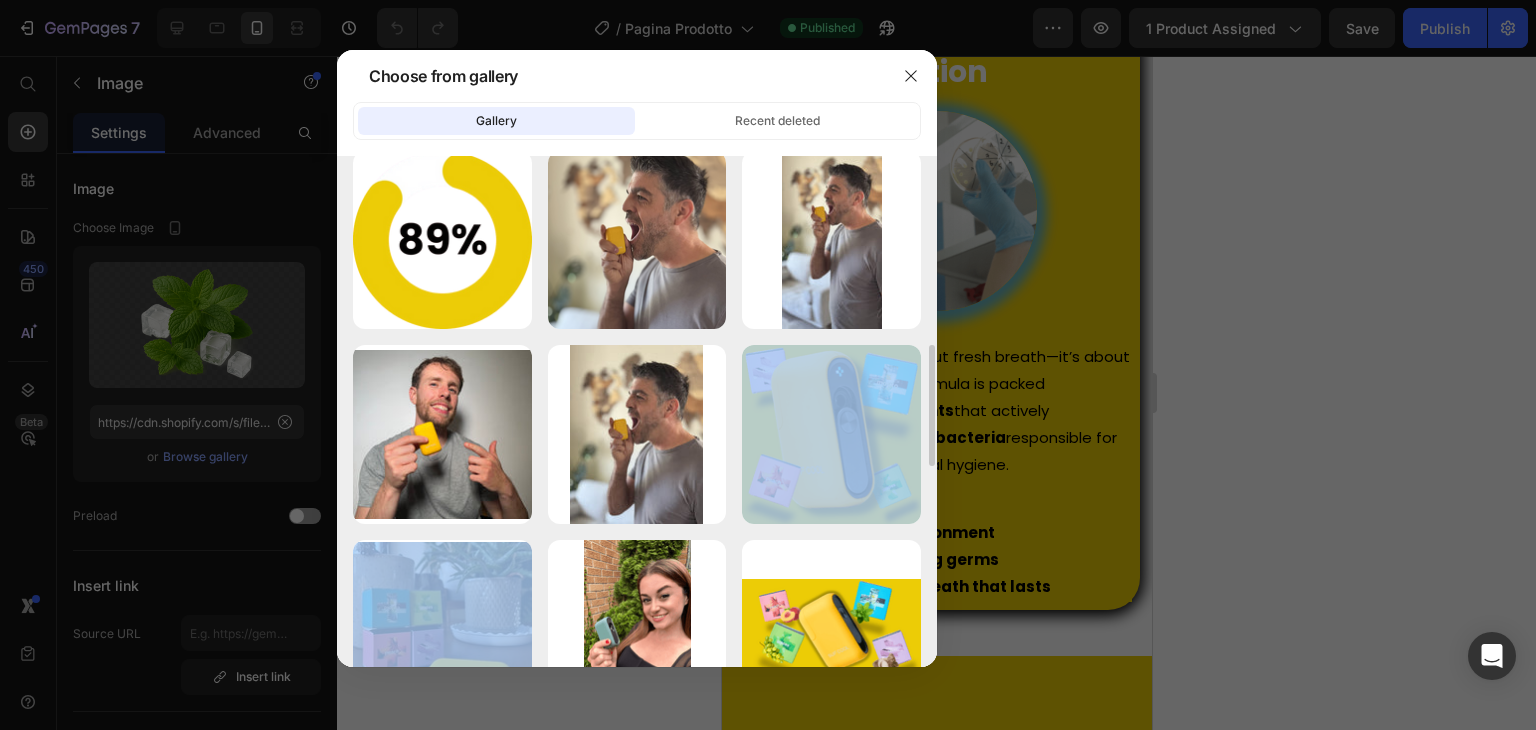 click 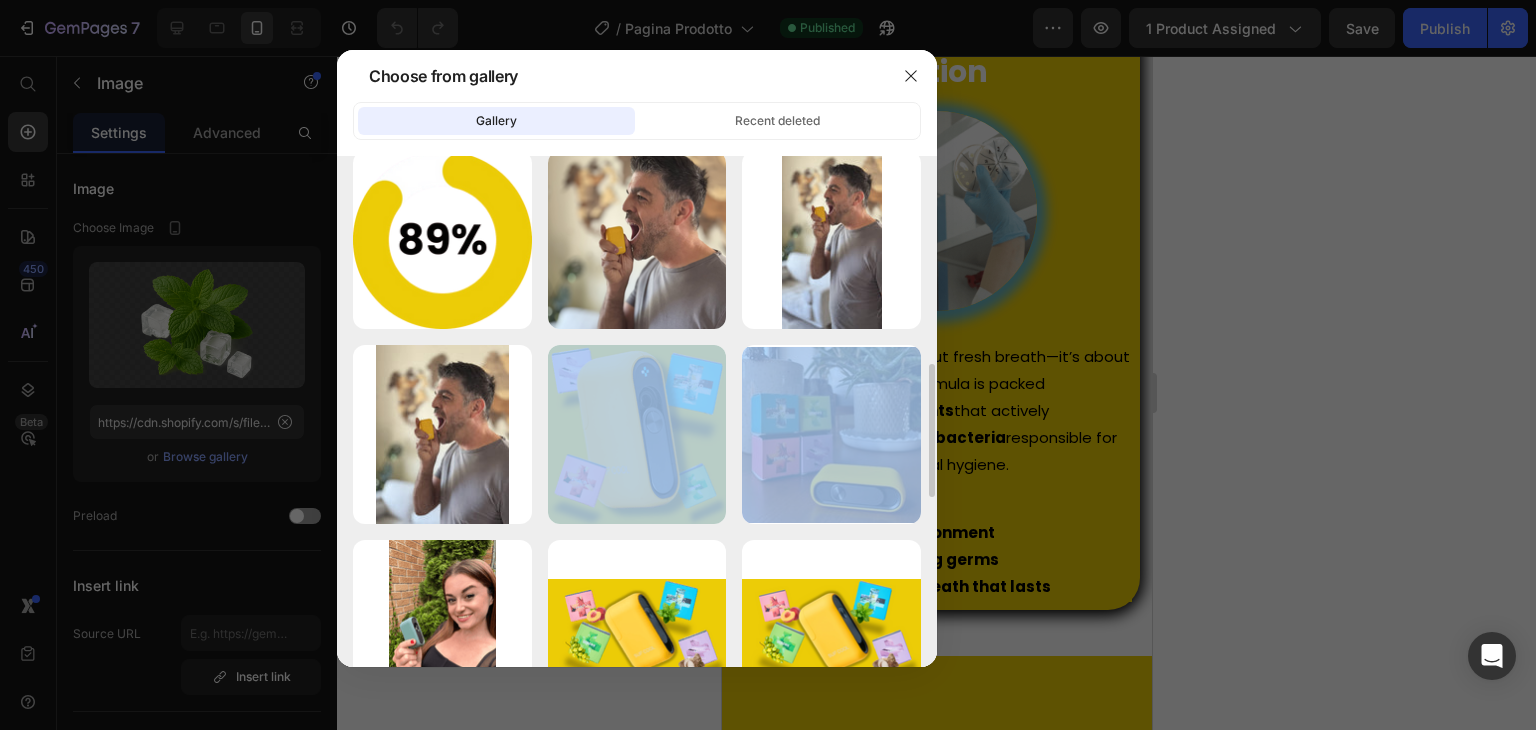 click on "Delete" at bounding box center (0, 0) 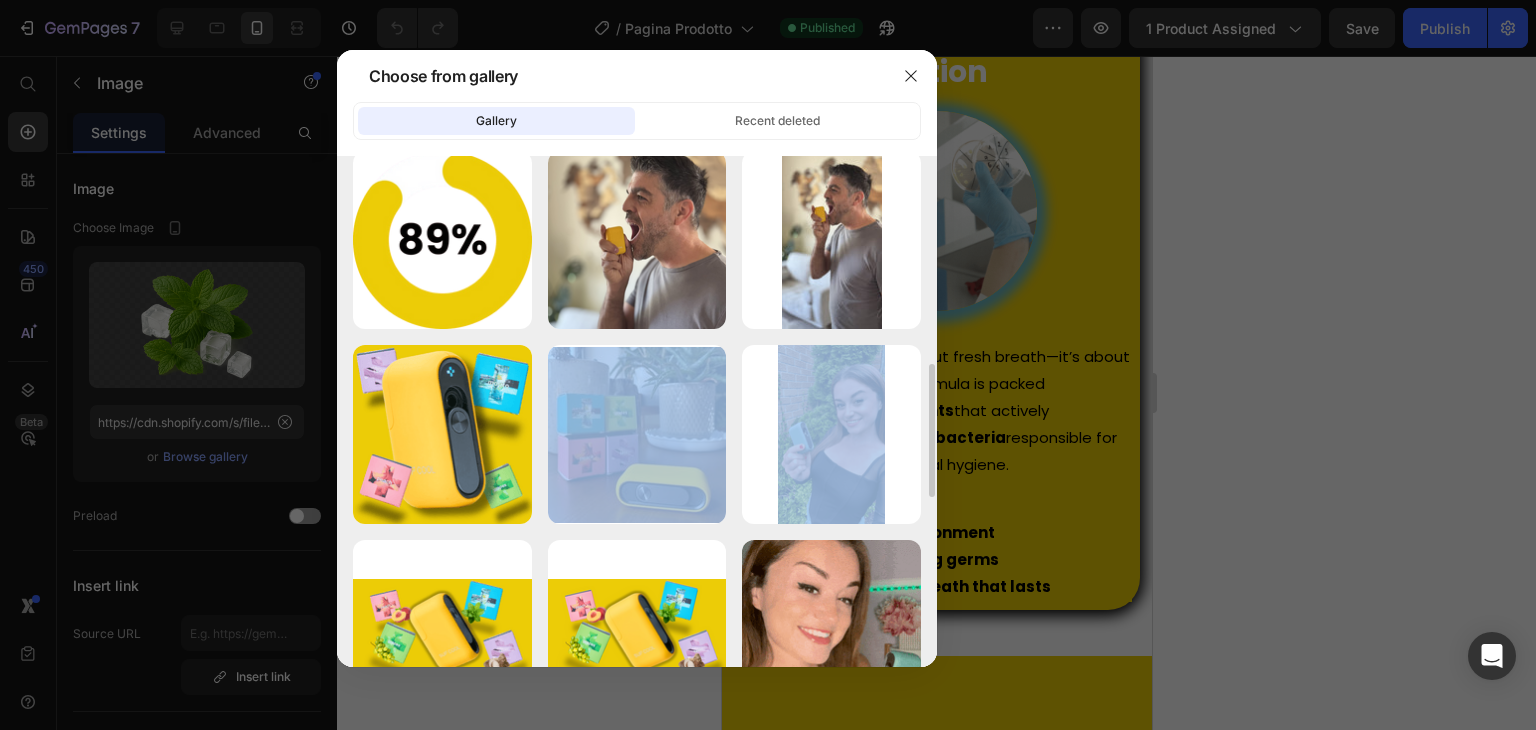 click 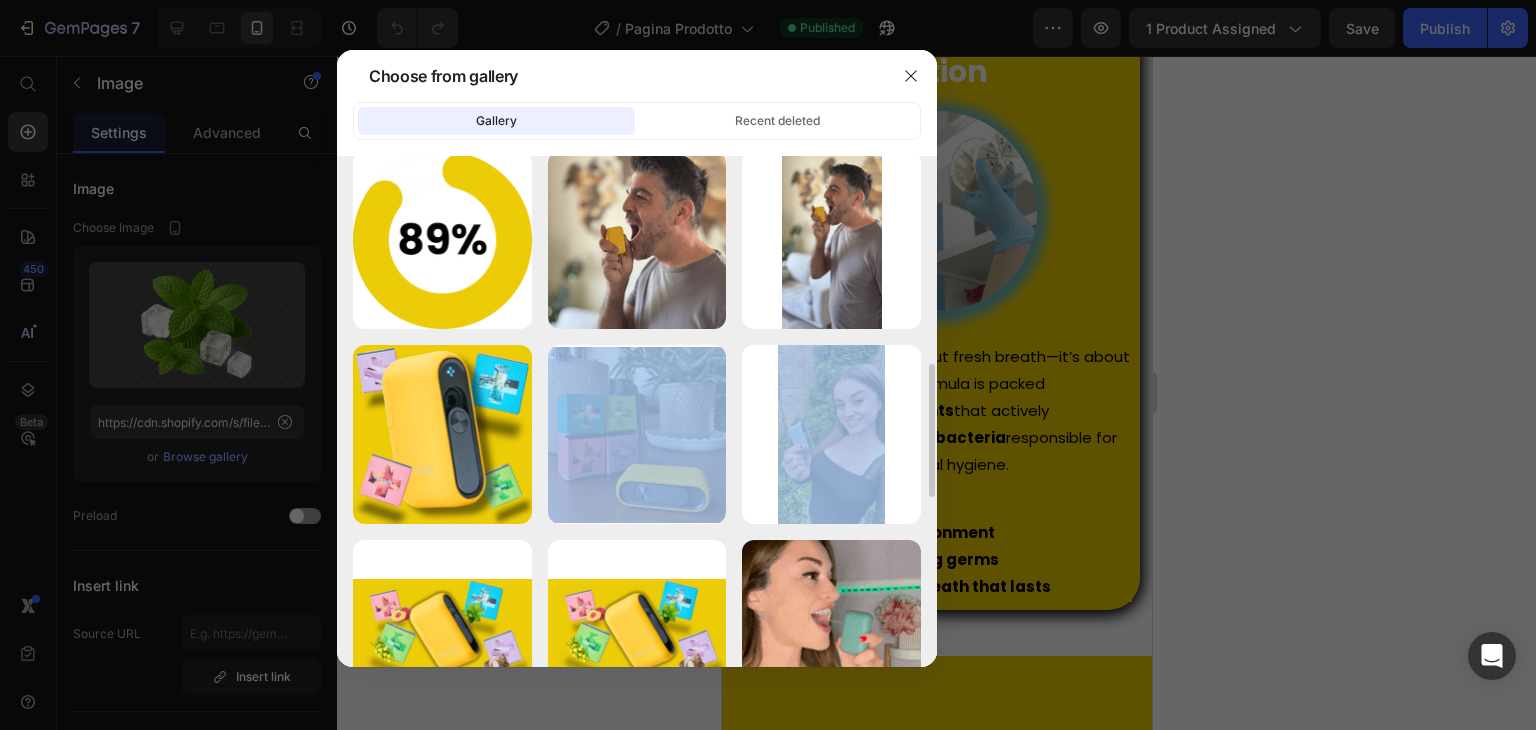 click on "Delete" at bounding box center (0, 0) 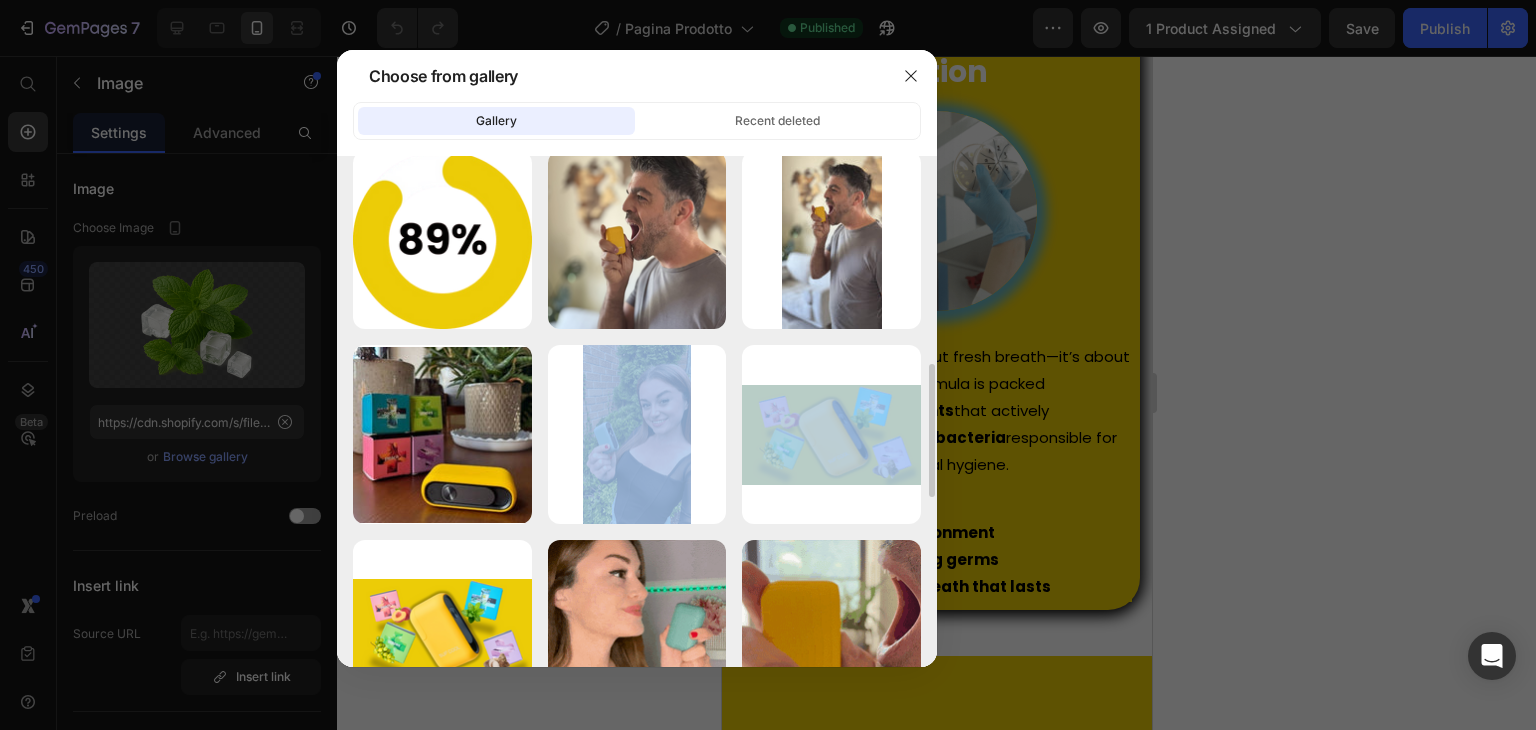 click 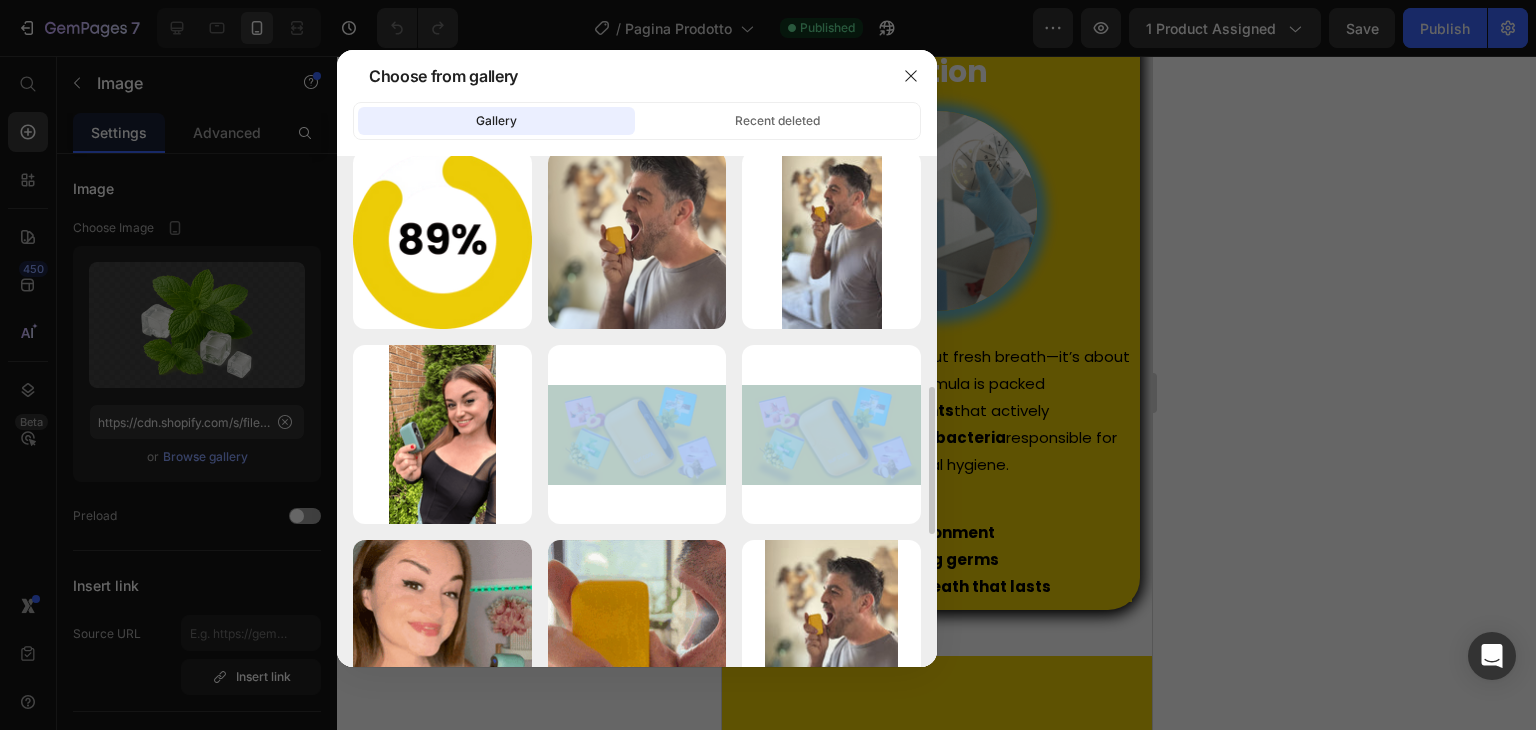 click 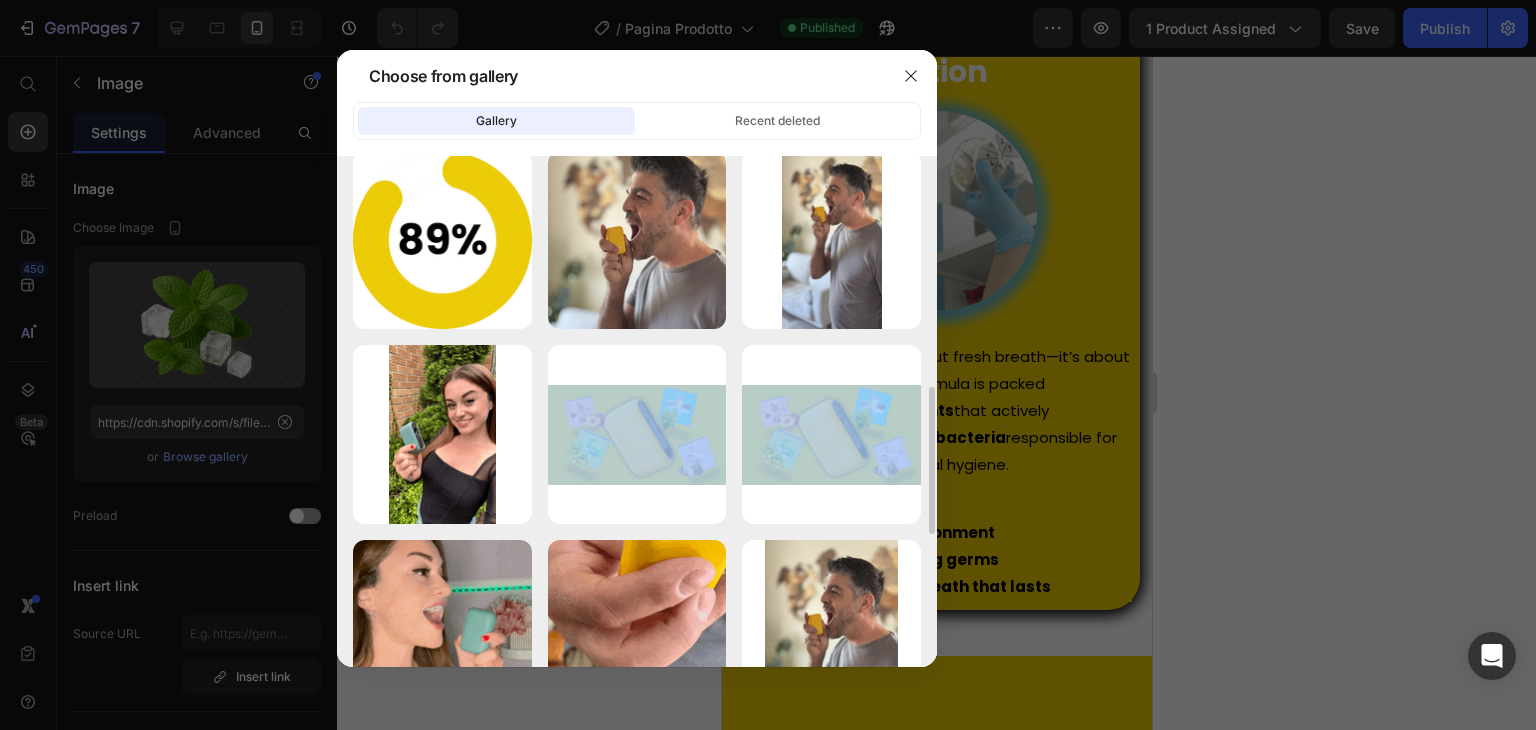 click on "Delete" at bounding box center (0, 0) 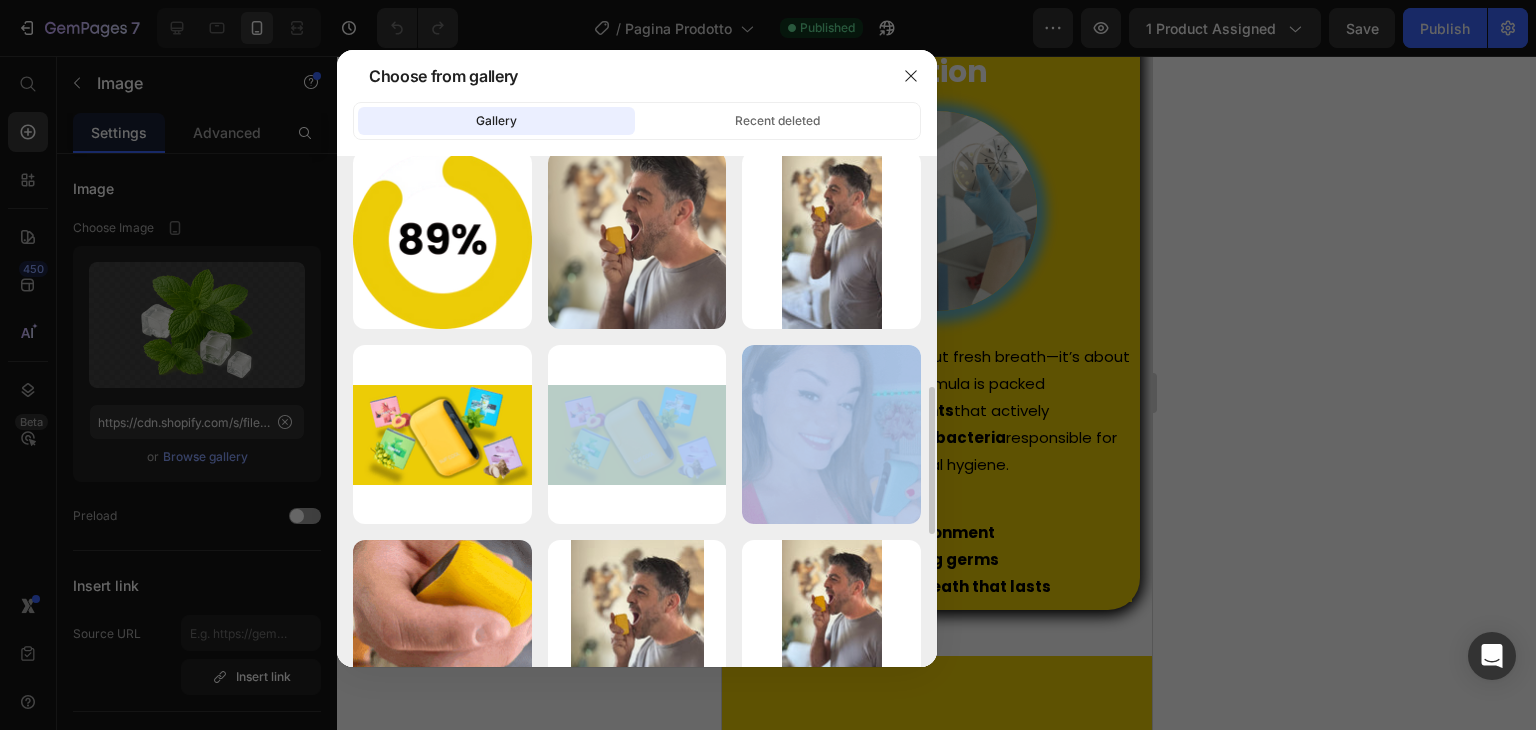 click 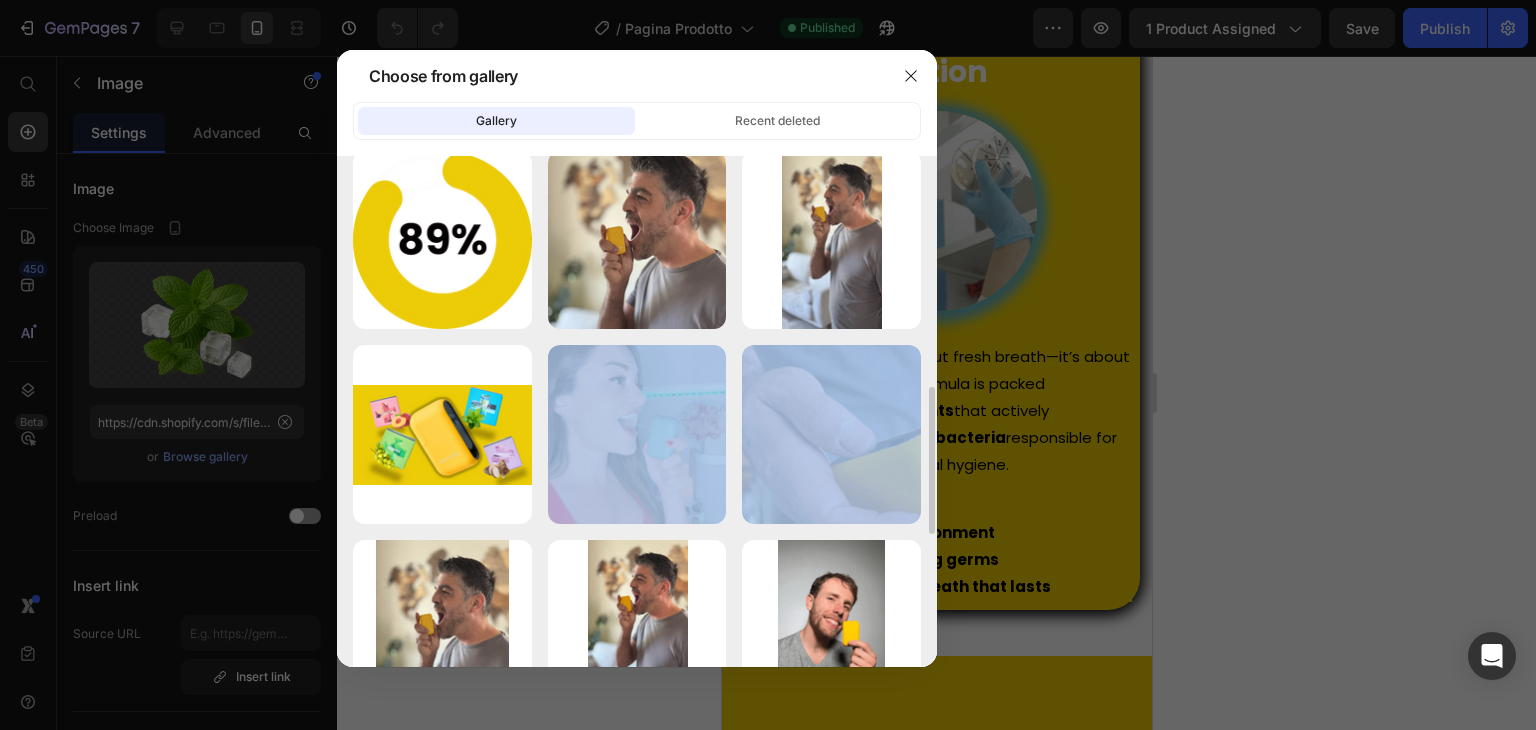 click 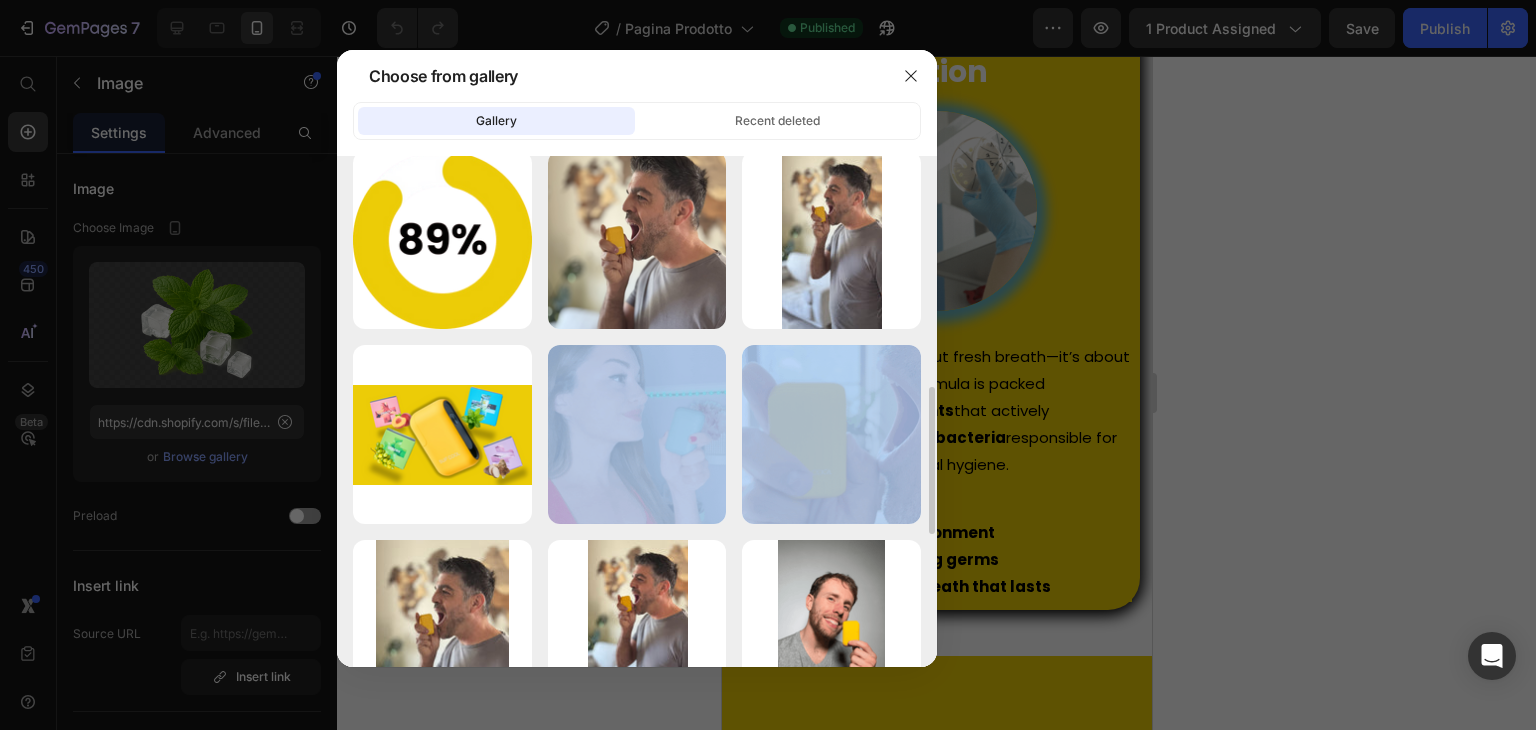 click on "Delete" at bounding box center (0, 0) 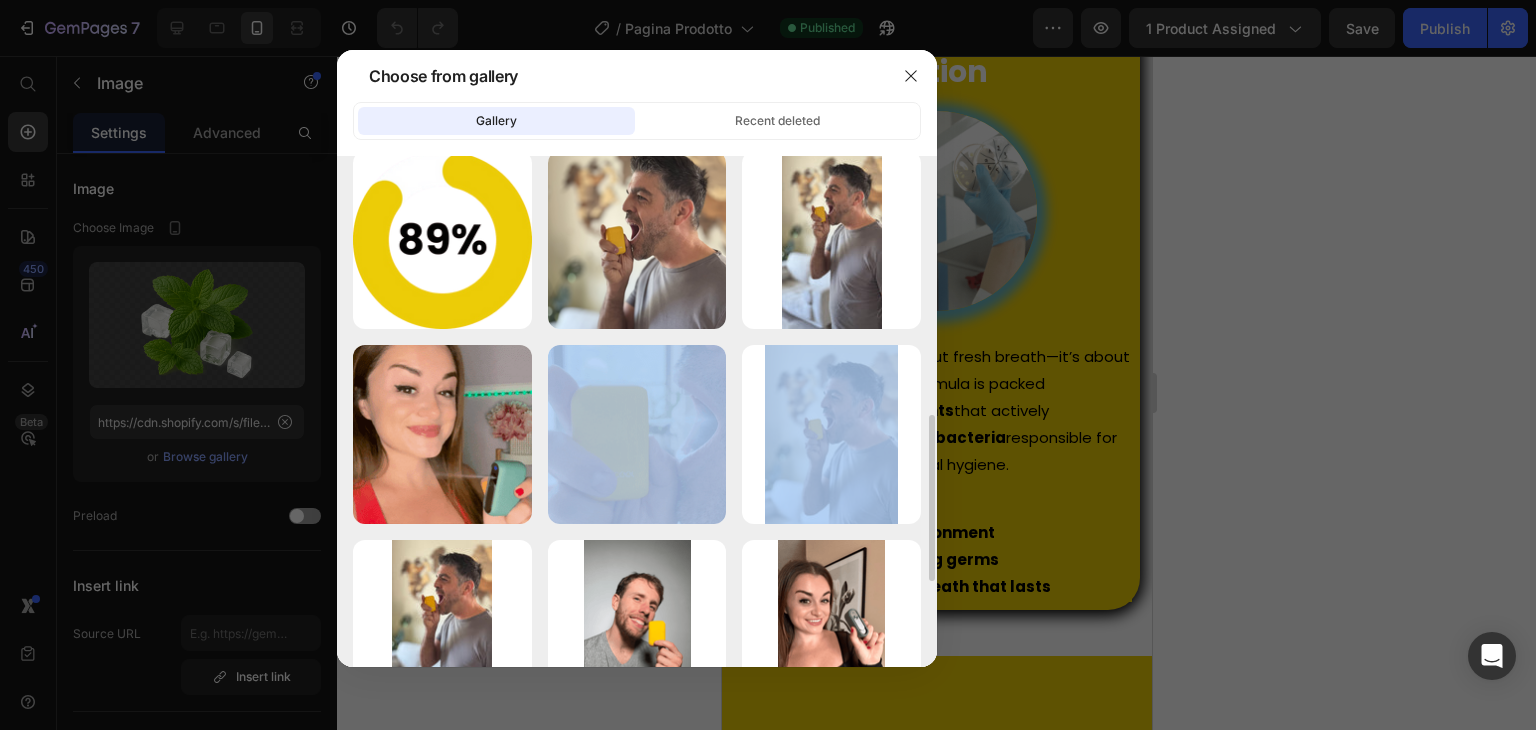 click 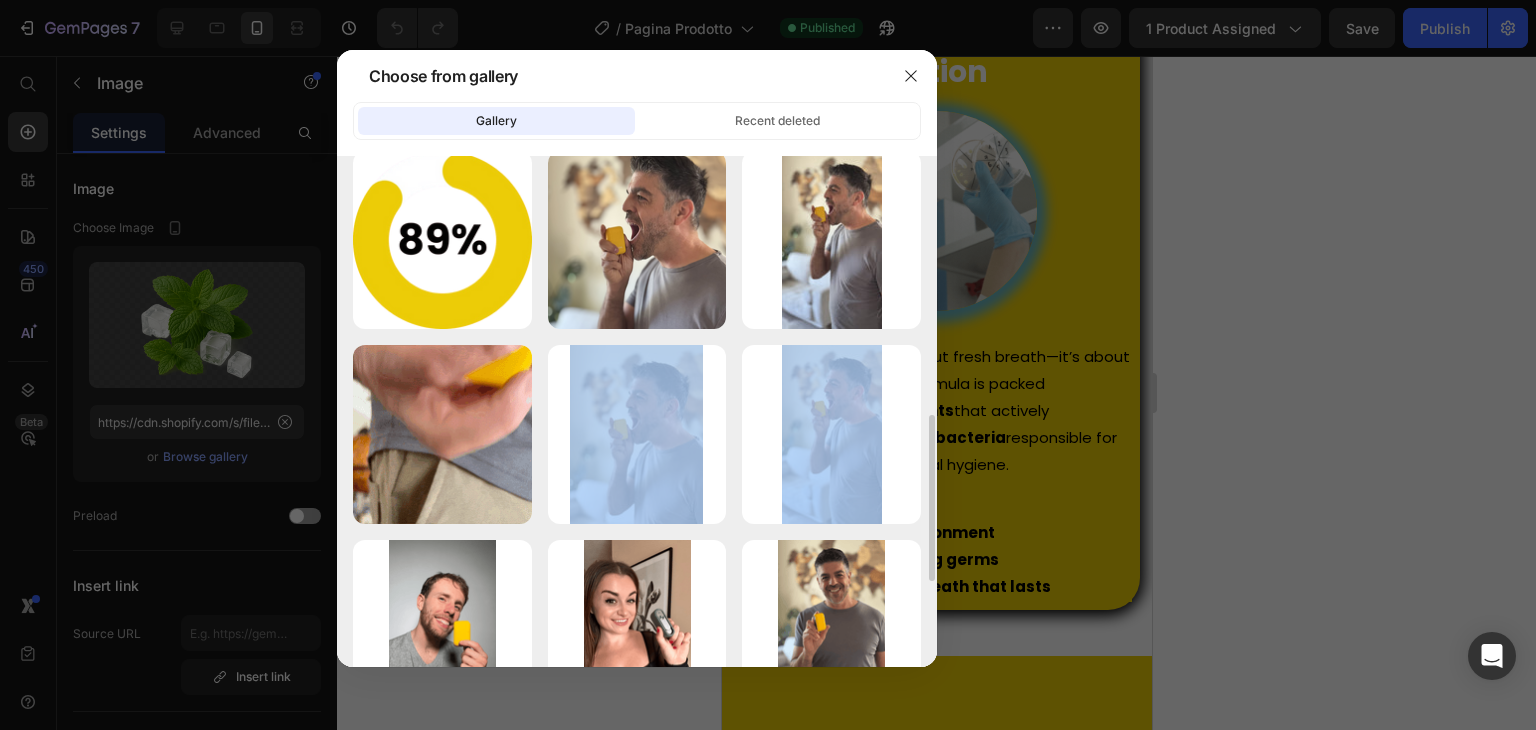 click 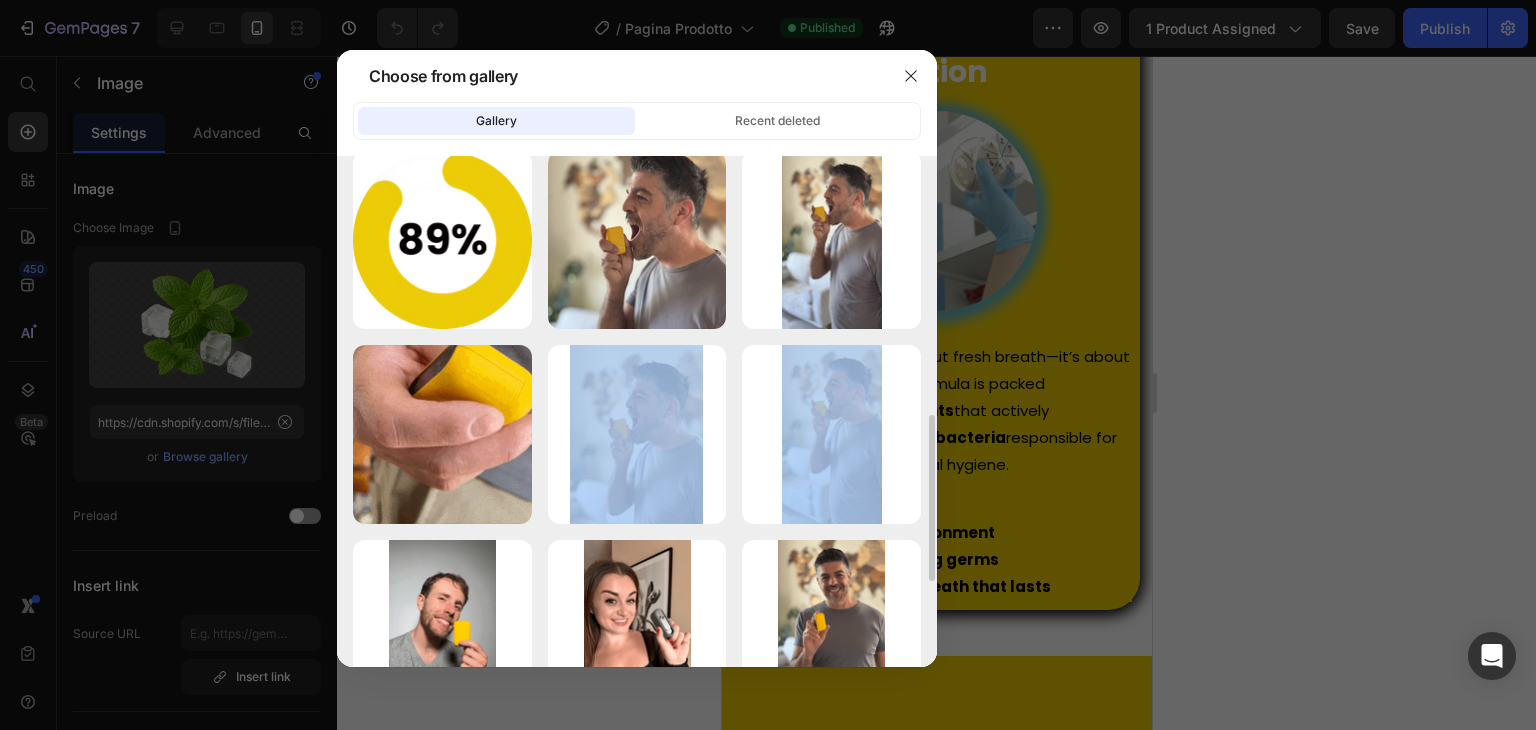 click on "Delete" at bounding box center (0, 0) 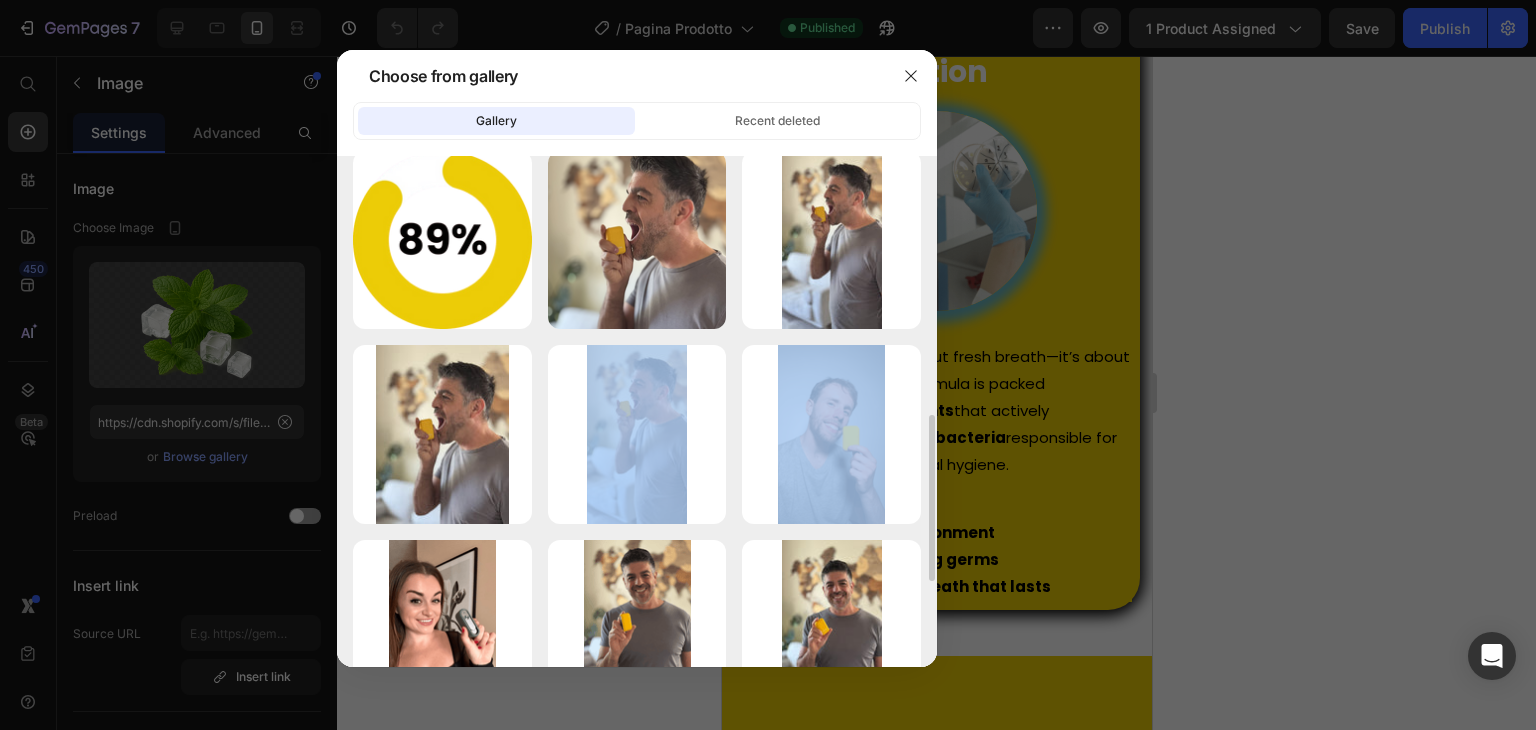 click 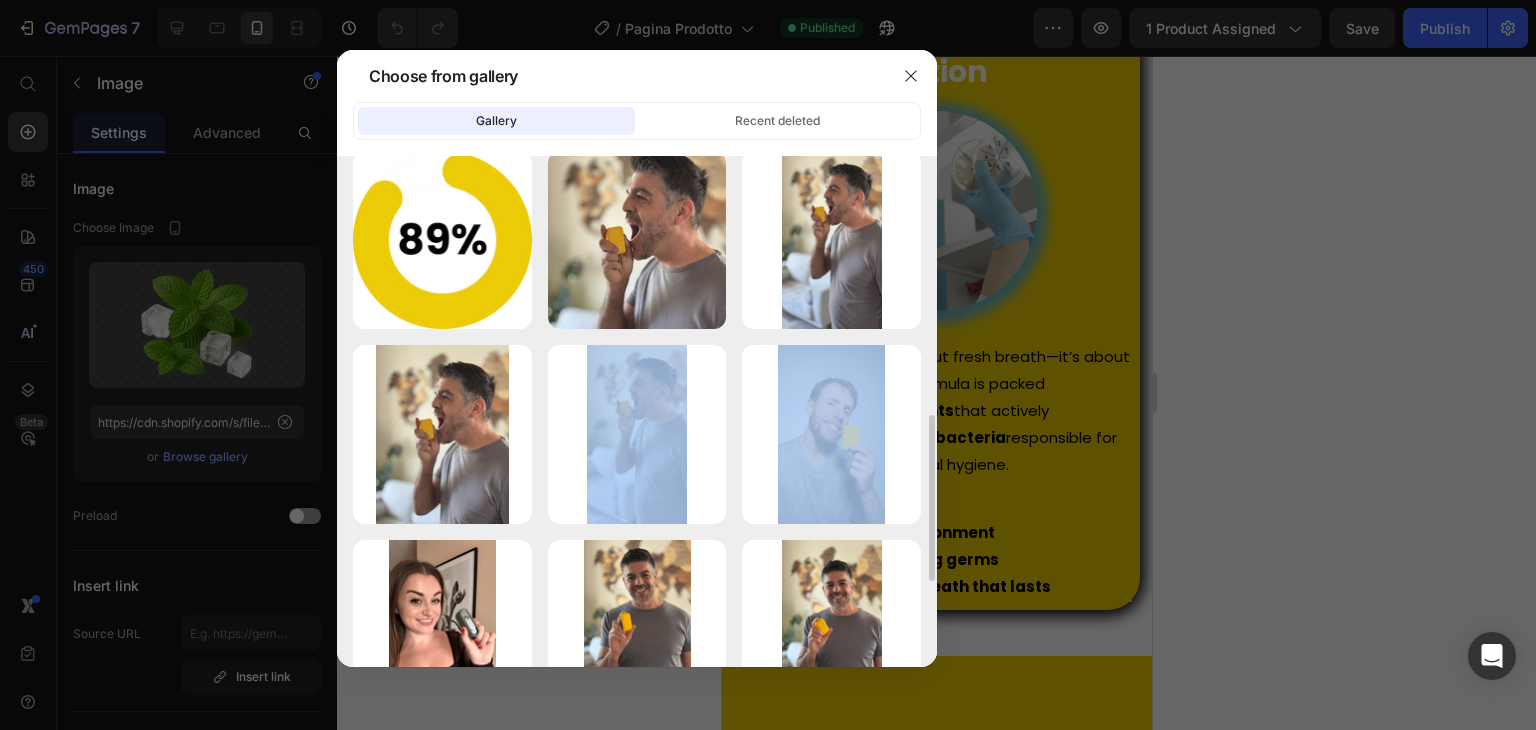 click on "Delete" at bounding box center [0, 0] 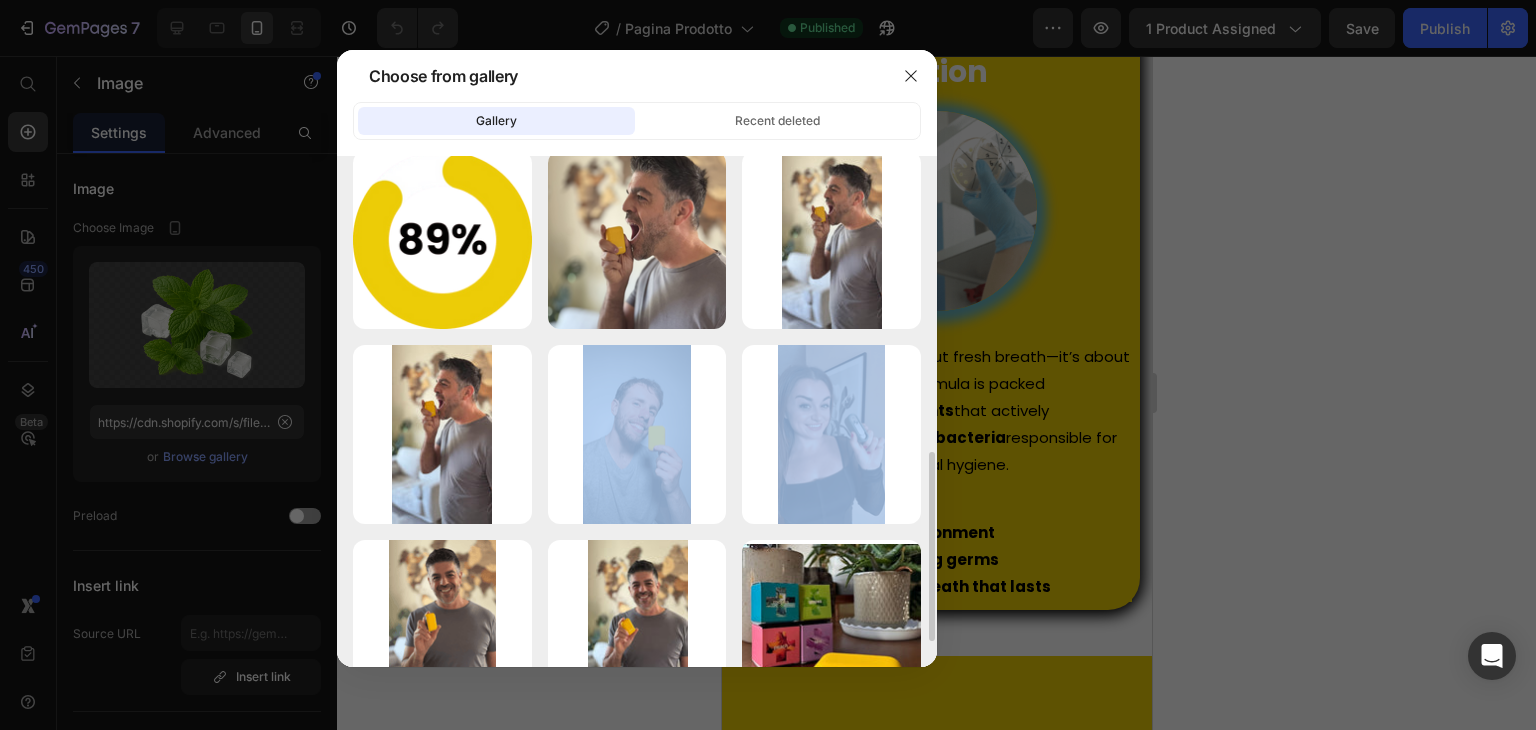 click 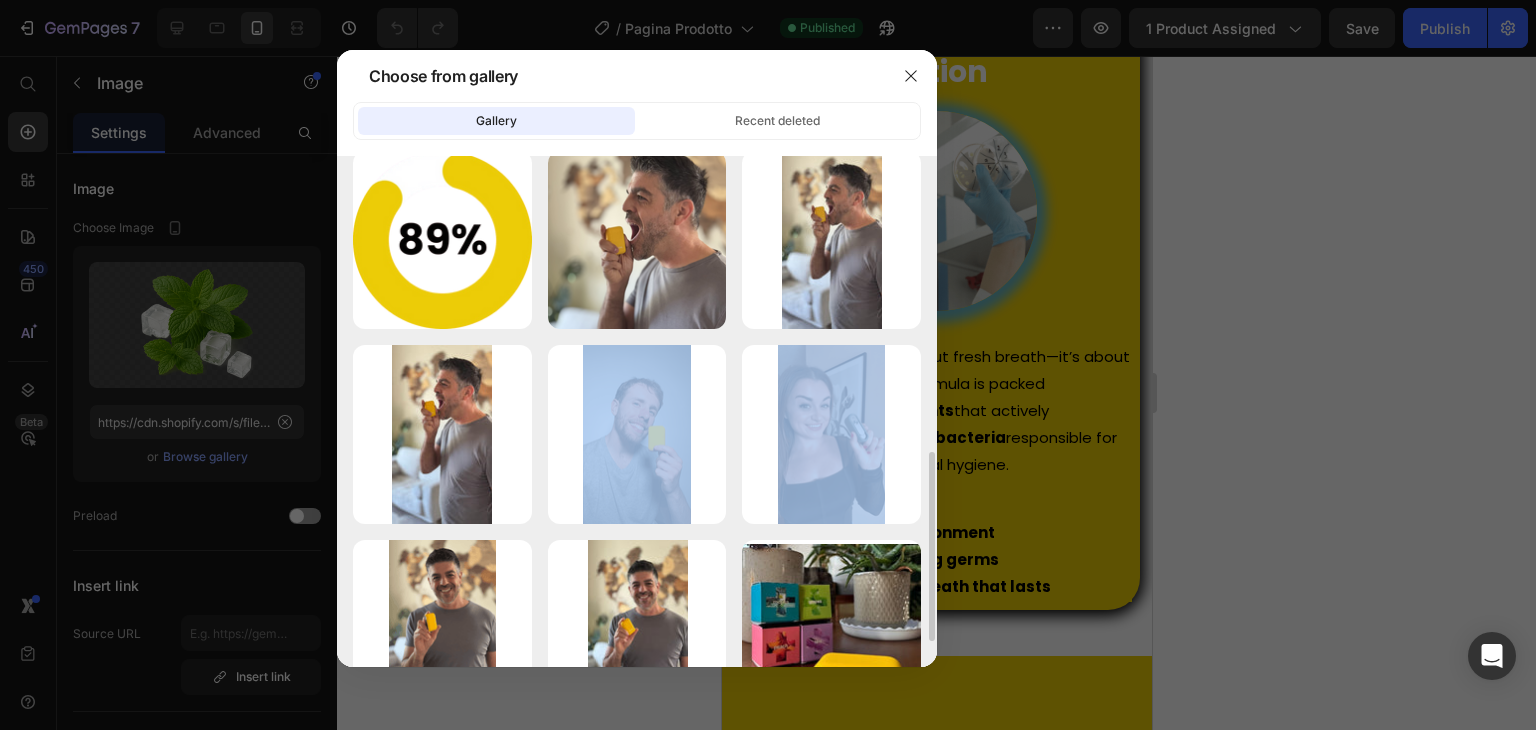 click on "Delete" at bounding box center (0, 0) 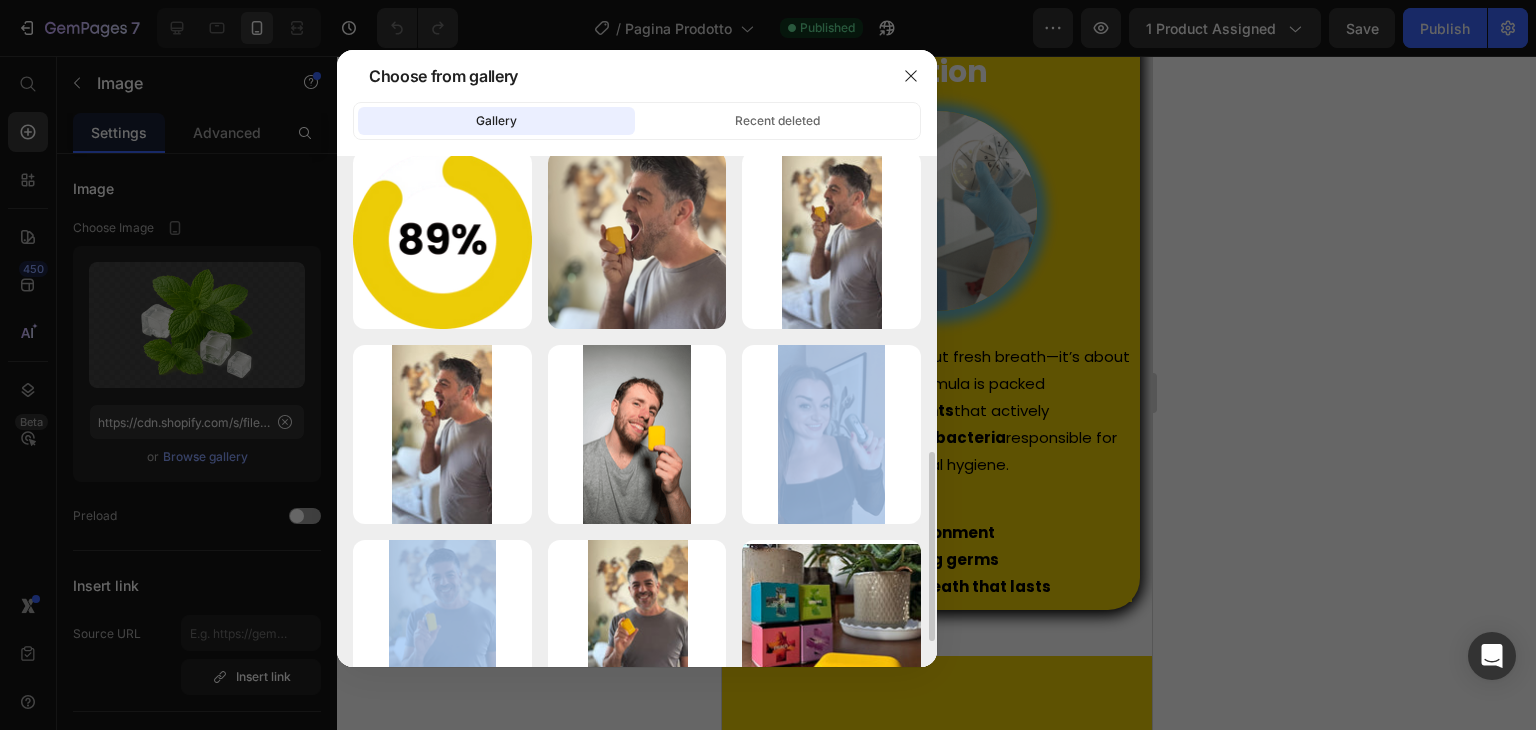 click 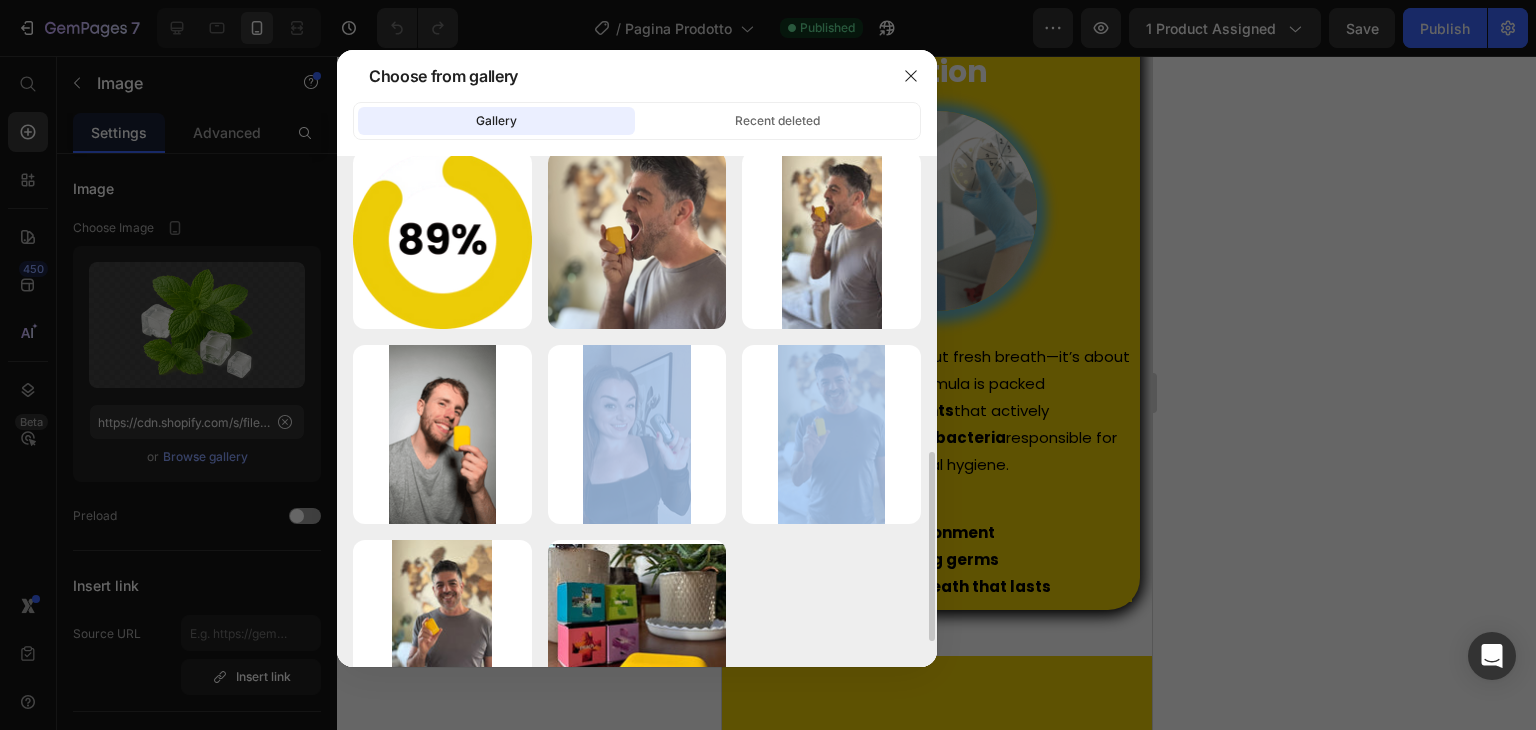 click on "Delete" at bounding box center [0, 0] 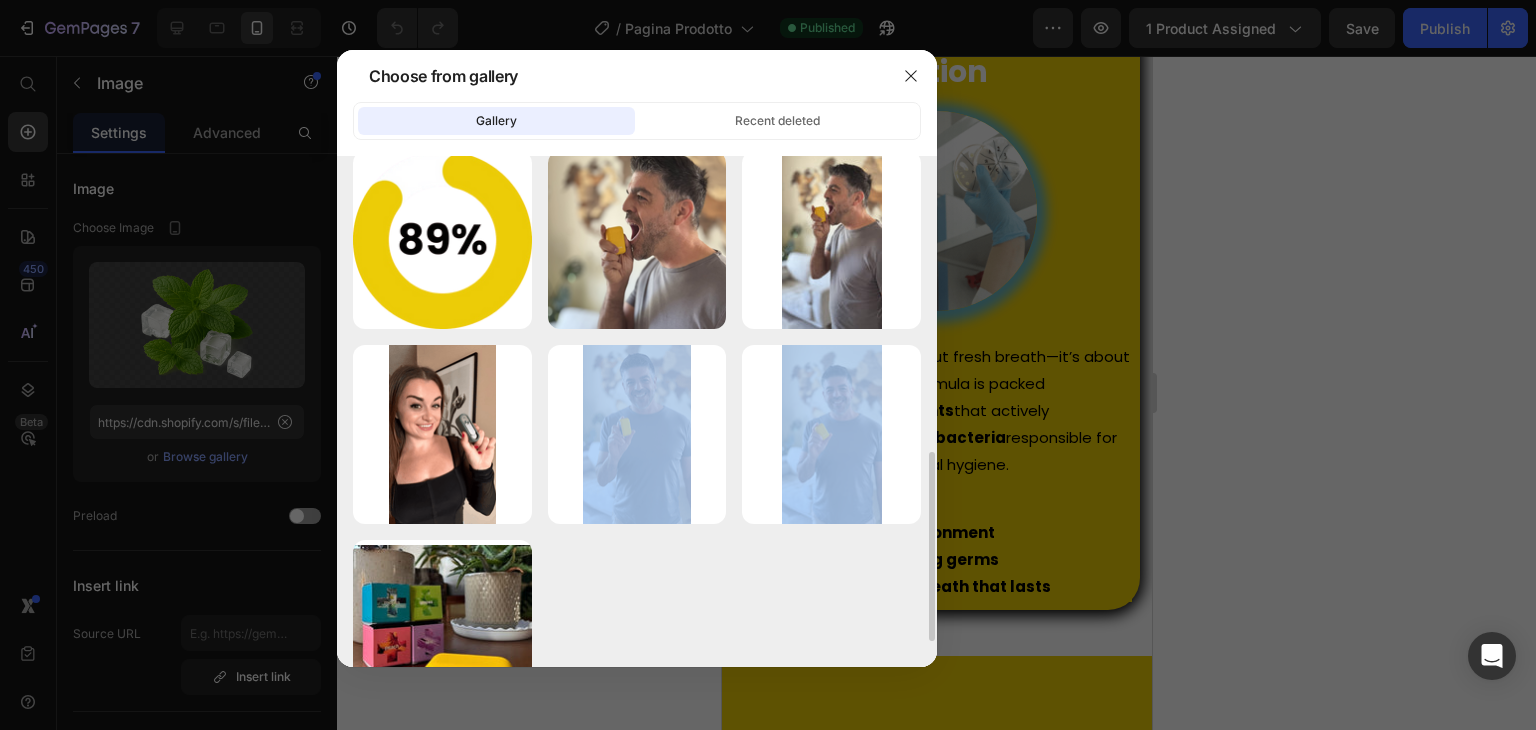 click 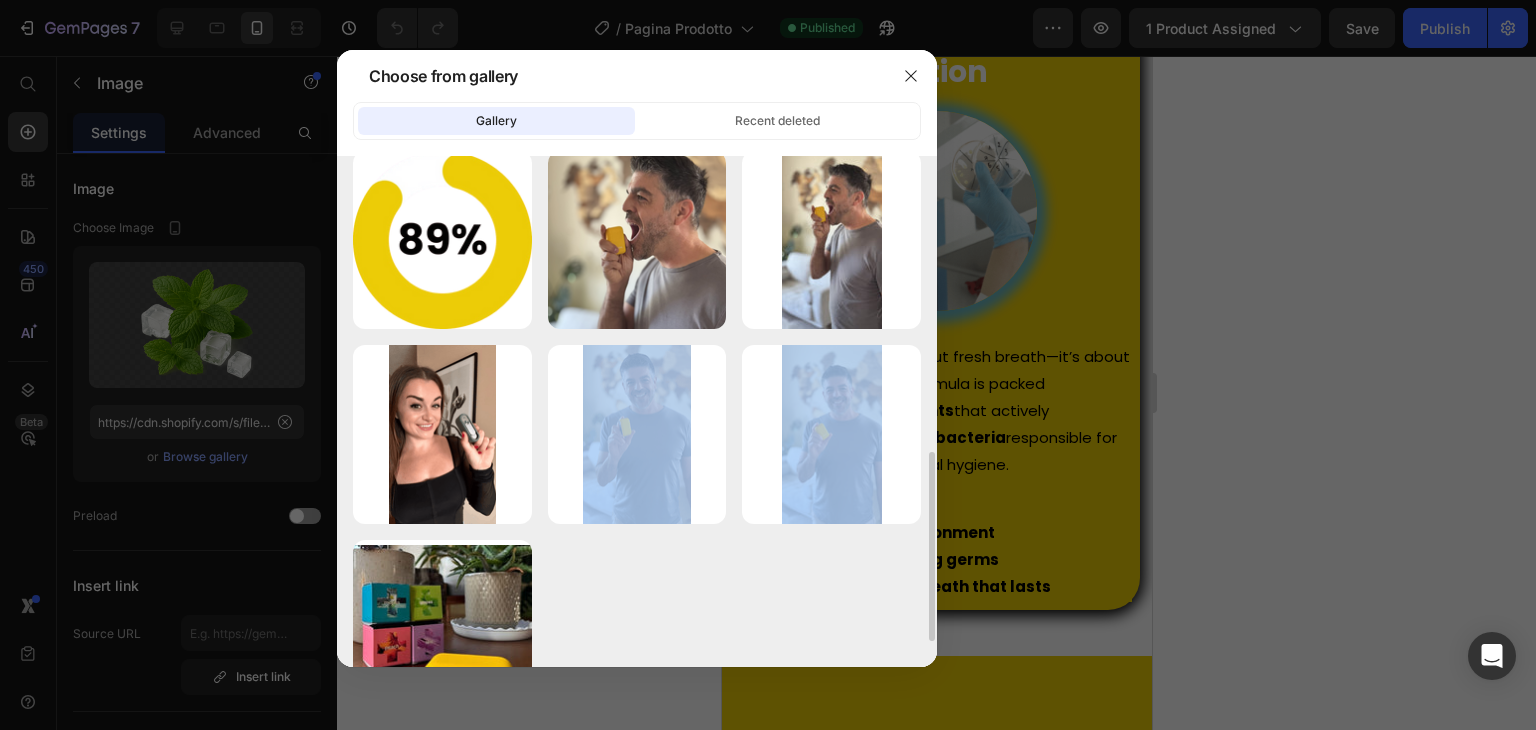 click on "Delete" at bounding box center [0, 0] 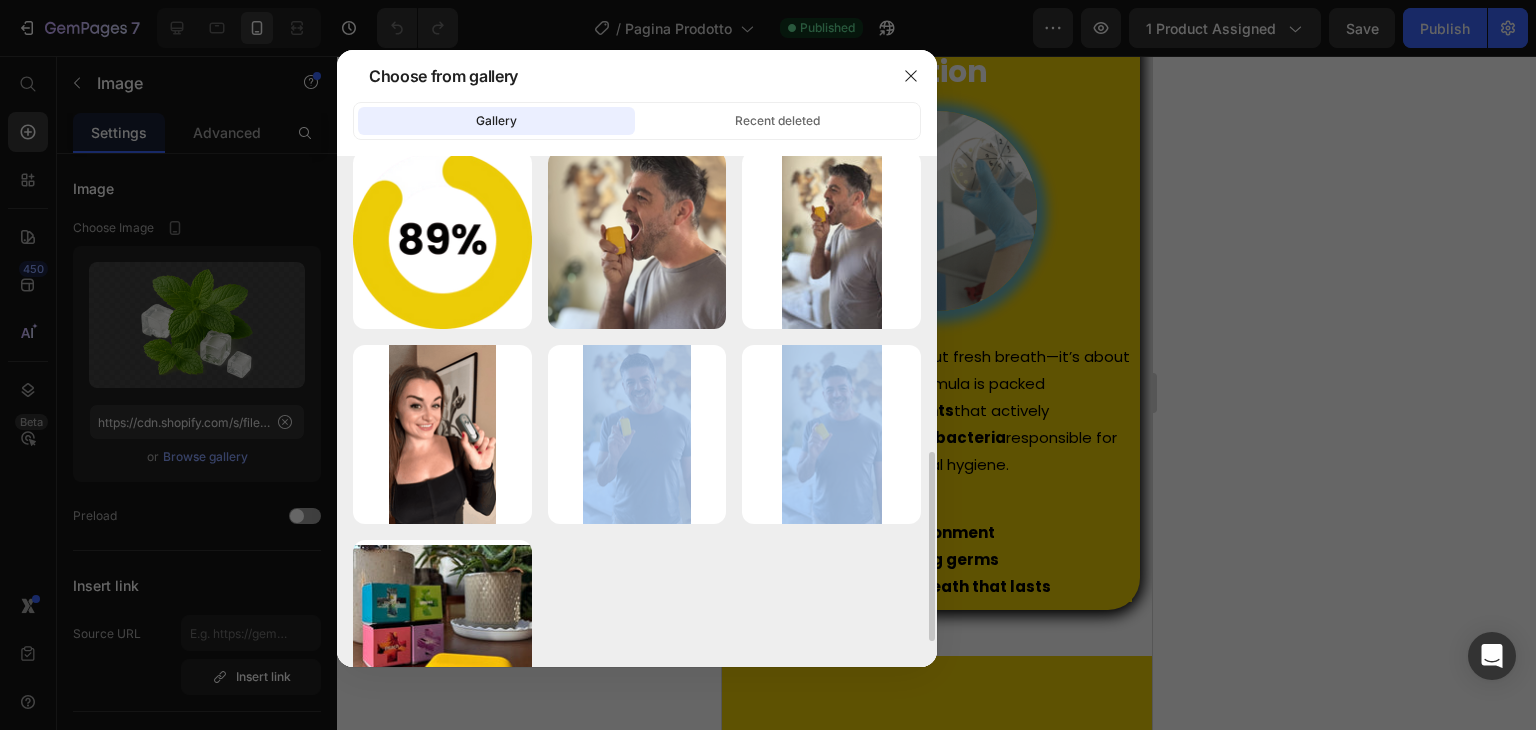 scroll, scrollTop: 673, scrollLeft: 0, axis: vertical 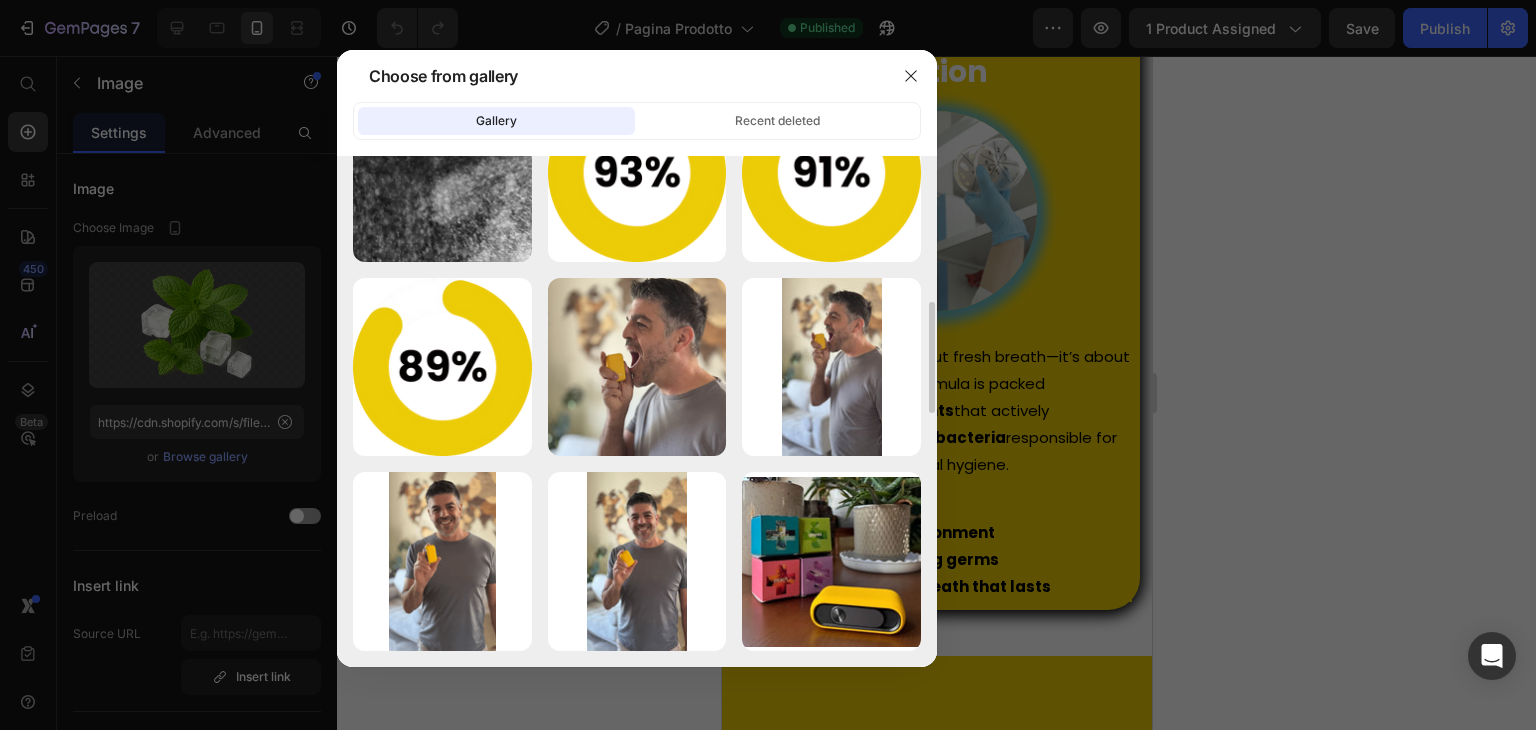 click on "1.png" at bounding box center (0, 0) 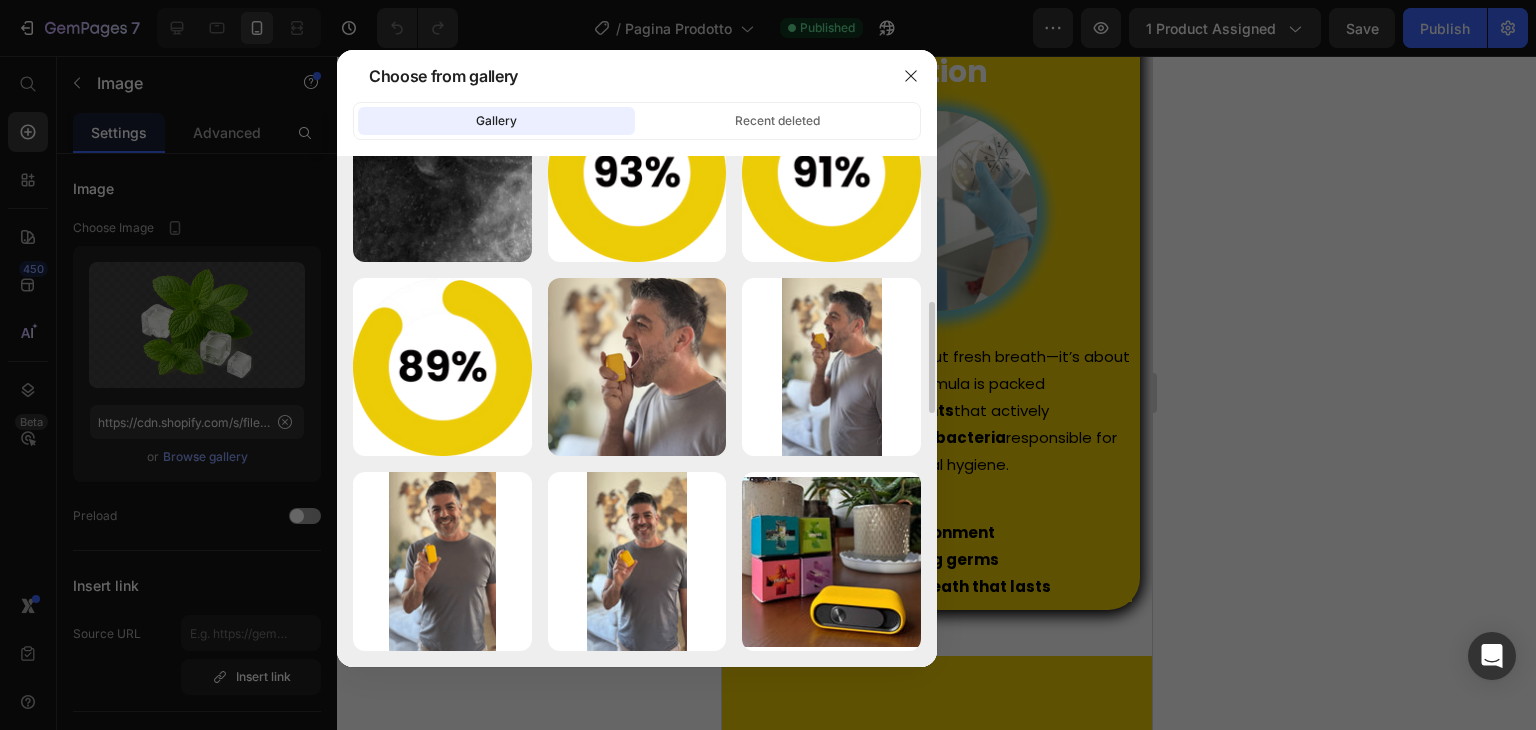 type on "https://cdn.shopify.com/s/files/1/0884/3827/6445/files/gempages_526137457880597404-9bc36416-9b46-4d7a-8ac3-b364fc5a8a12.png" 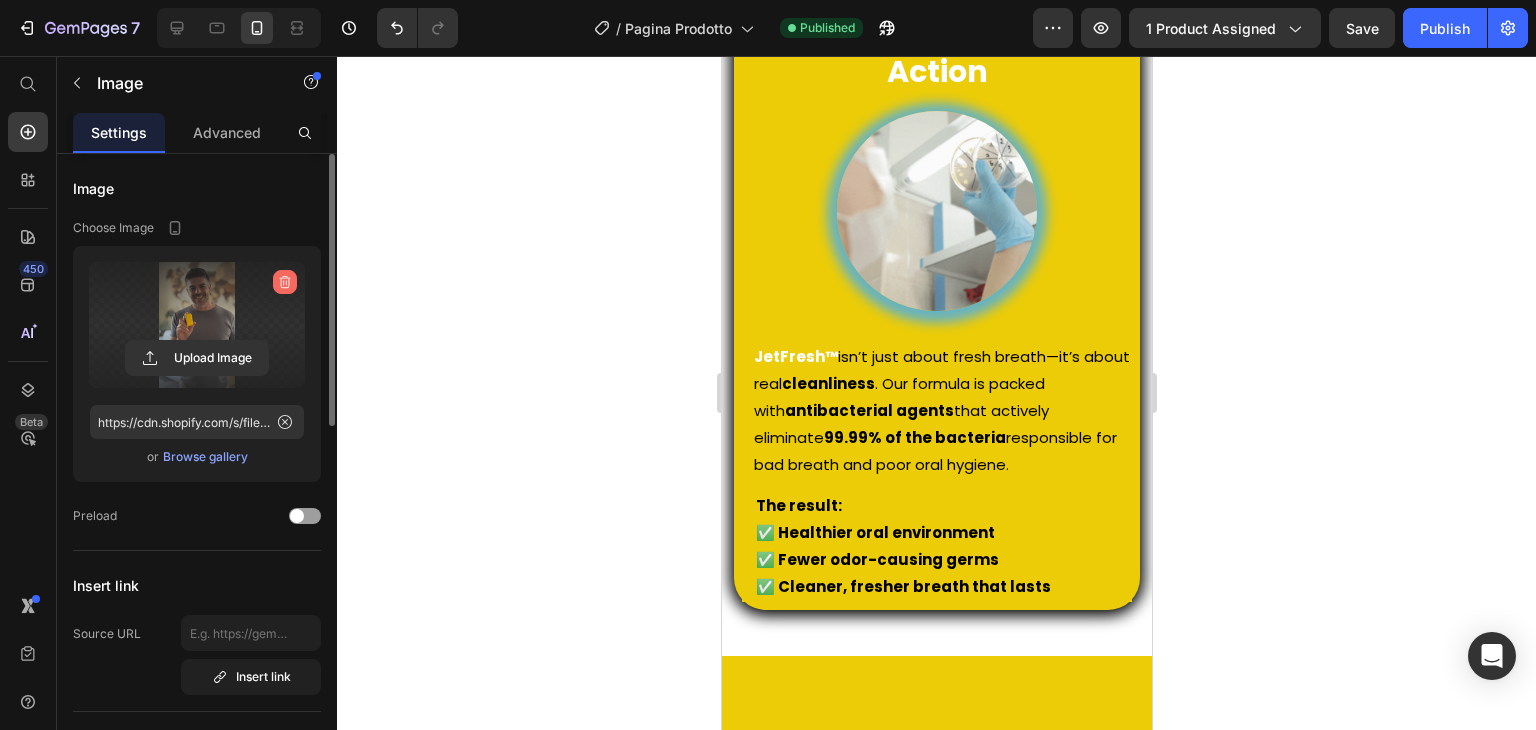 click 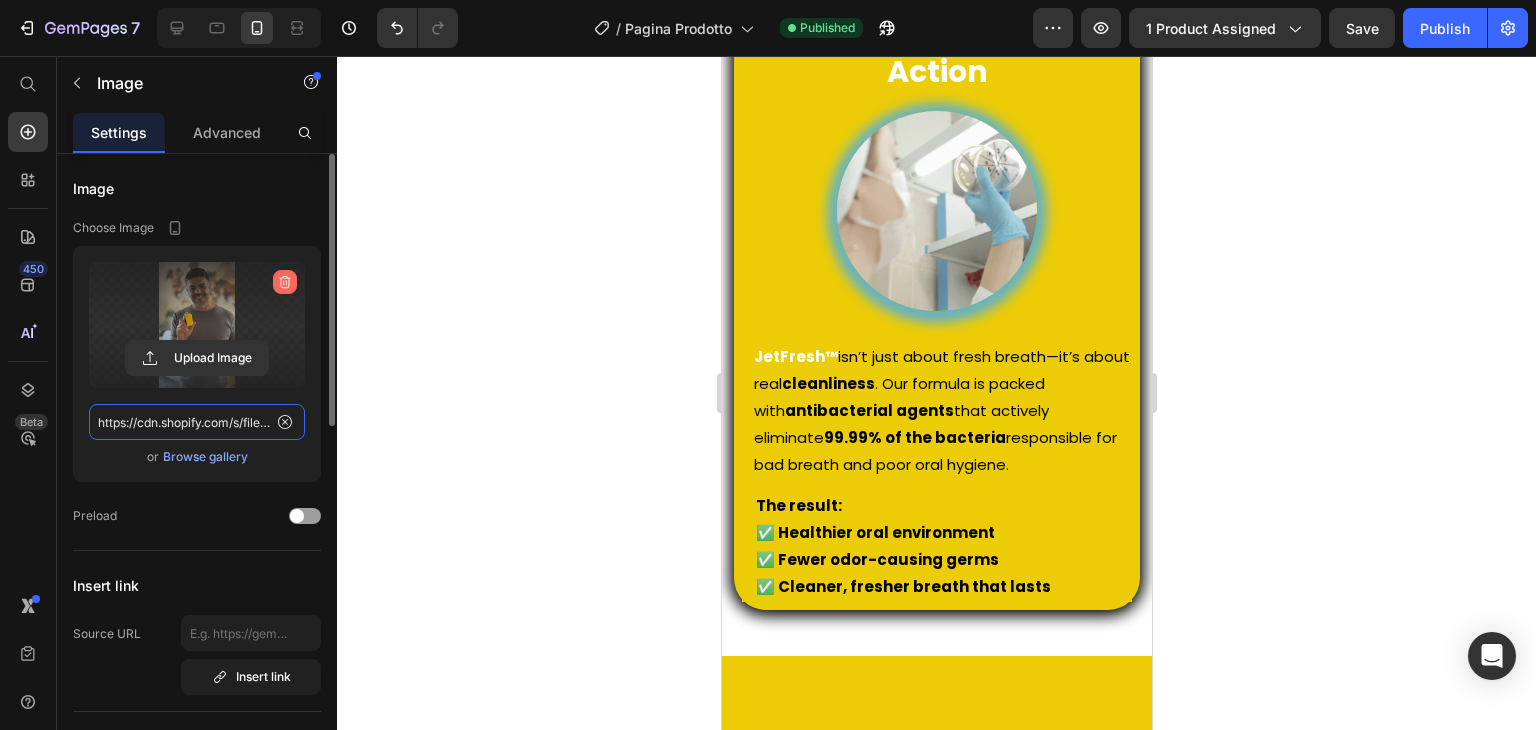 type 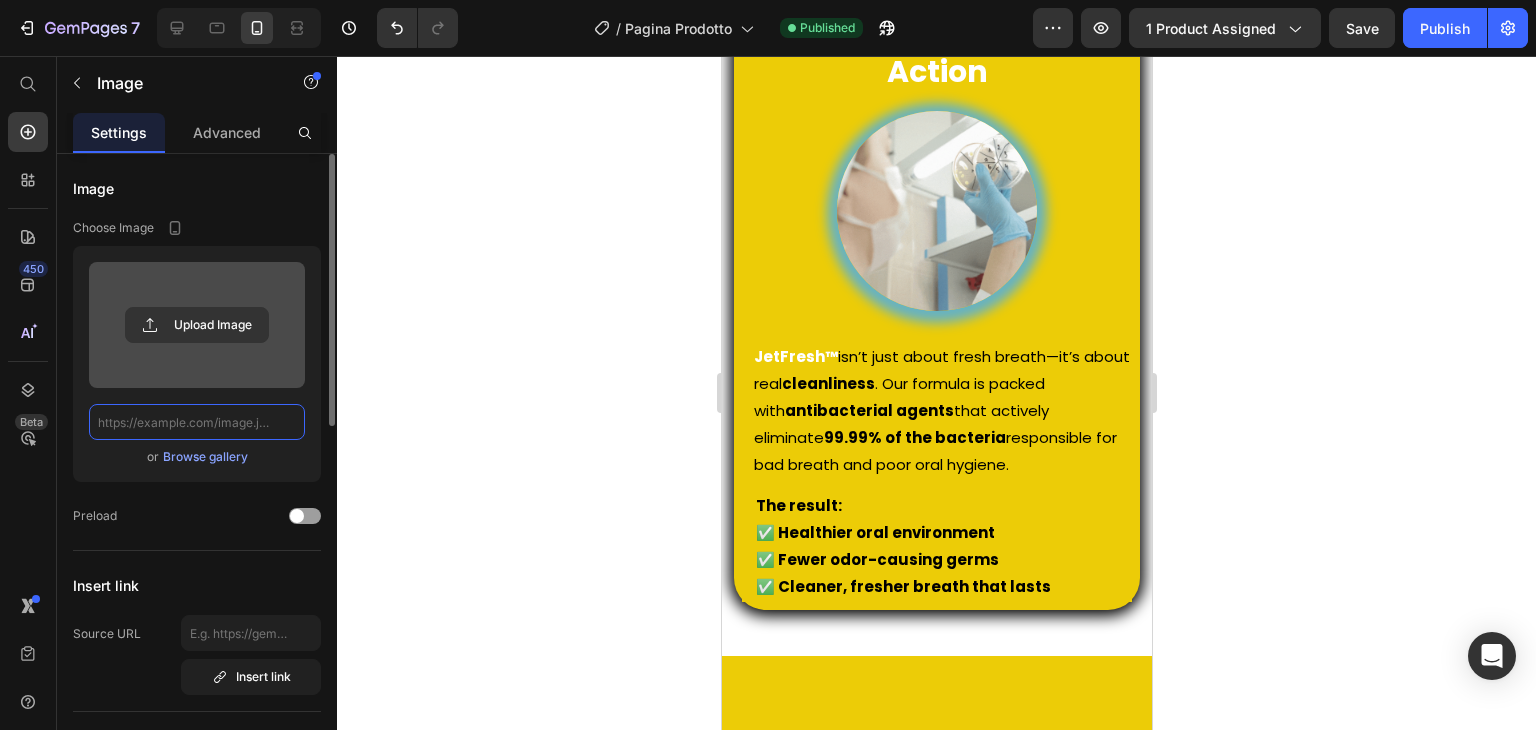 scroll, scrollTop: 0, scrollLeft: 0, axis: both 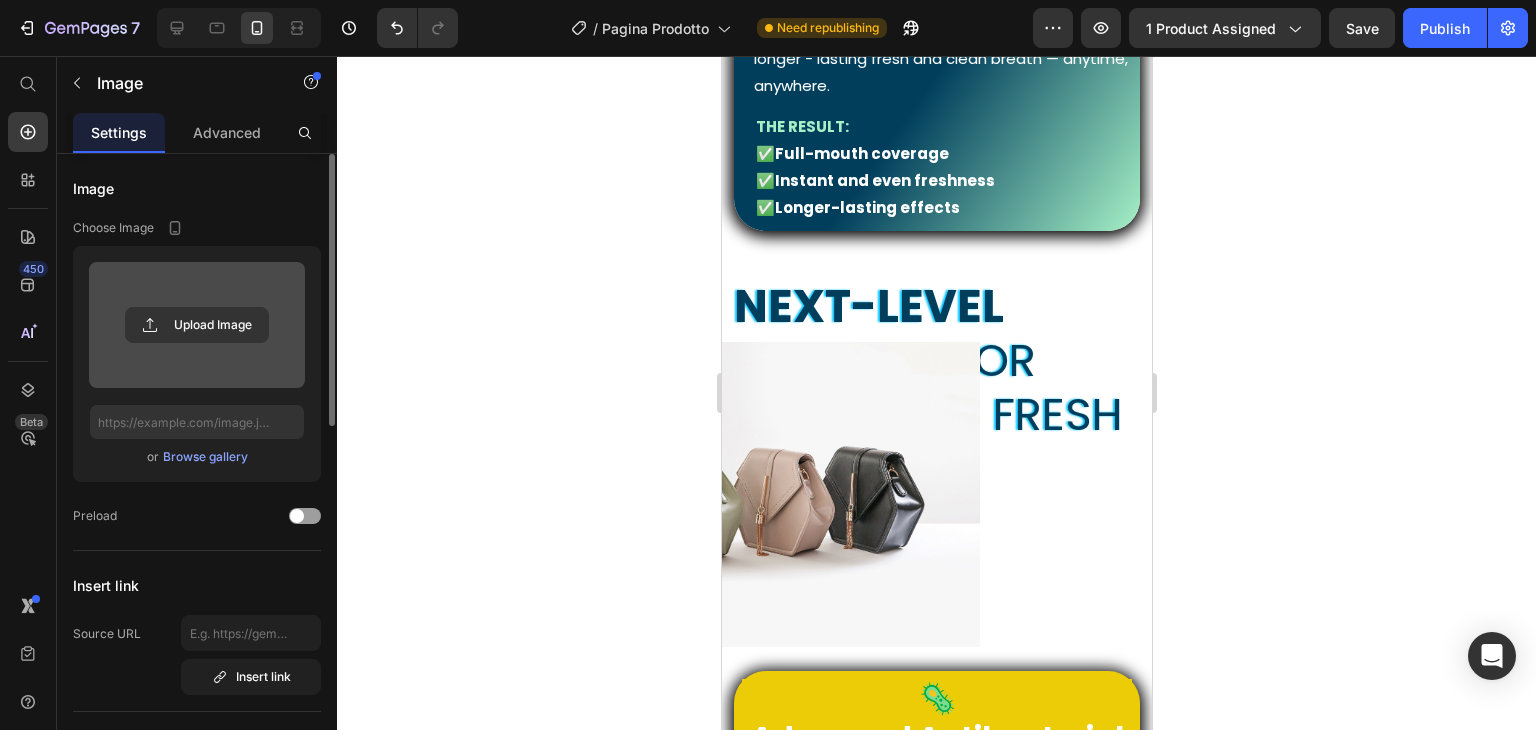 click at bounding box center [776, 494] 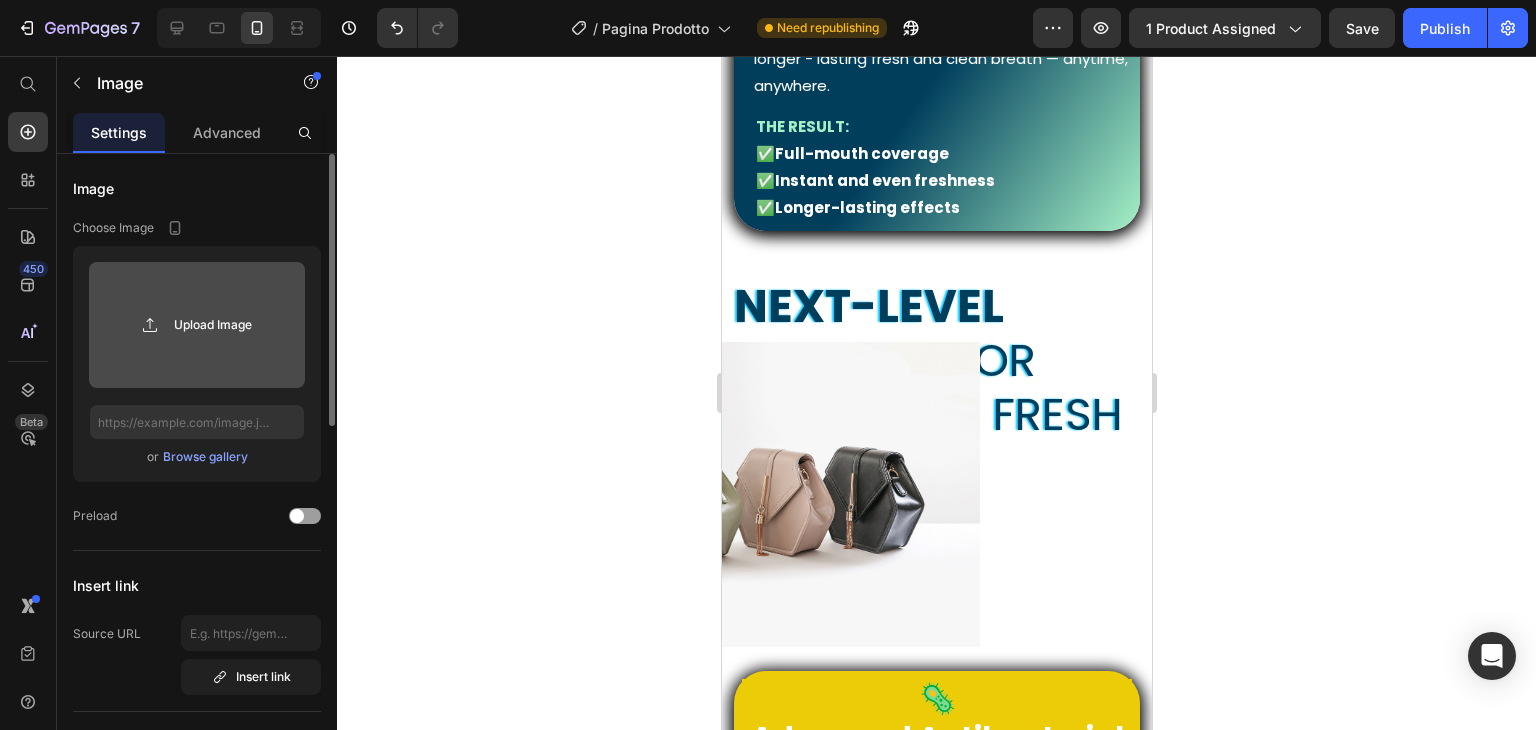 click 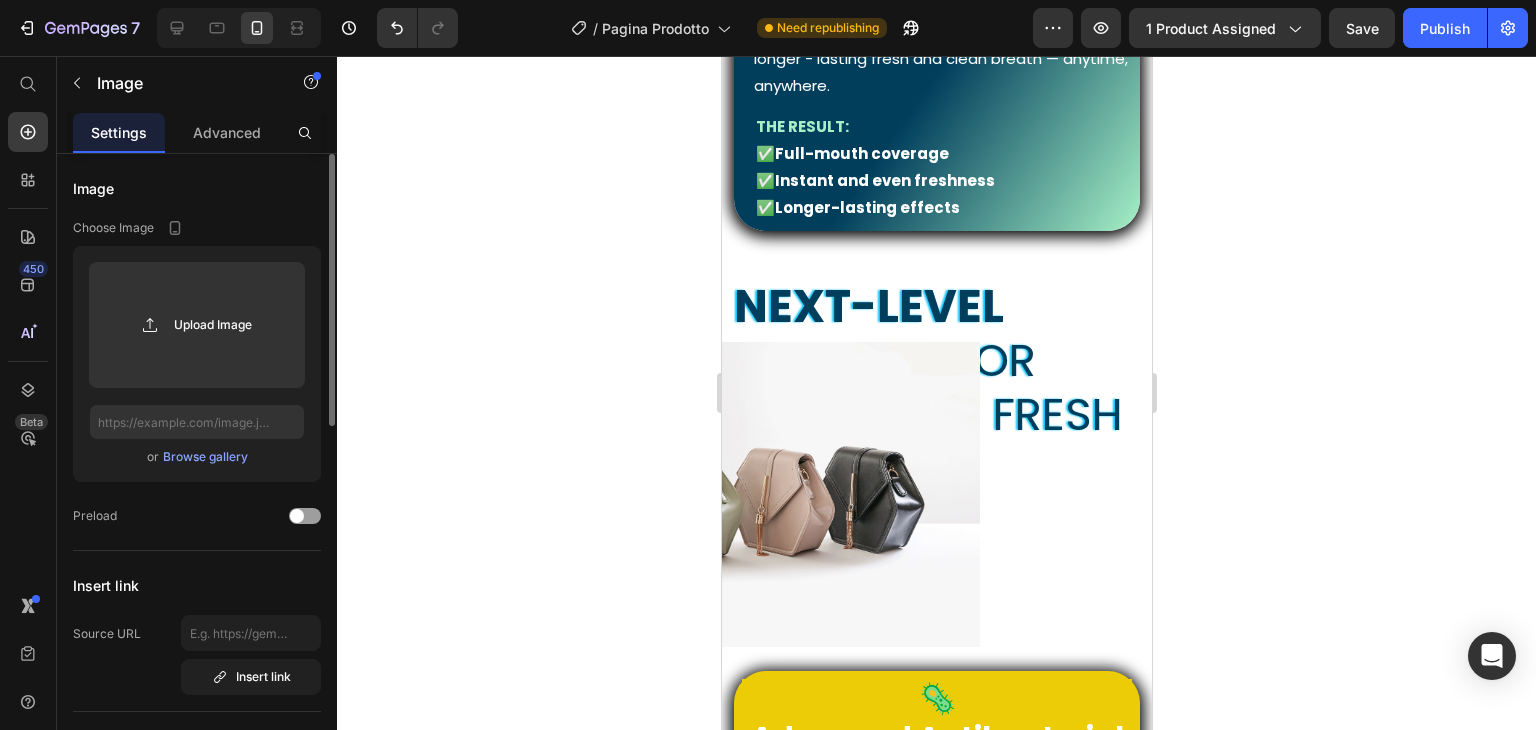 click on "Browse gallery" at bounding box center [205, 457] 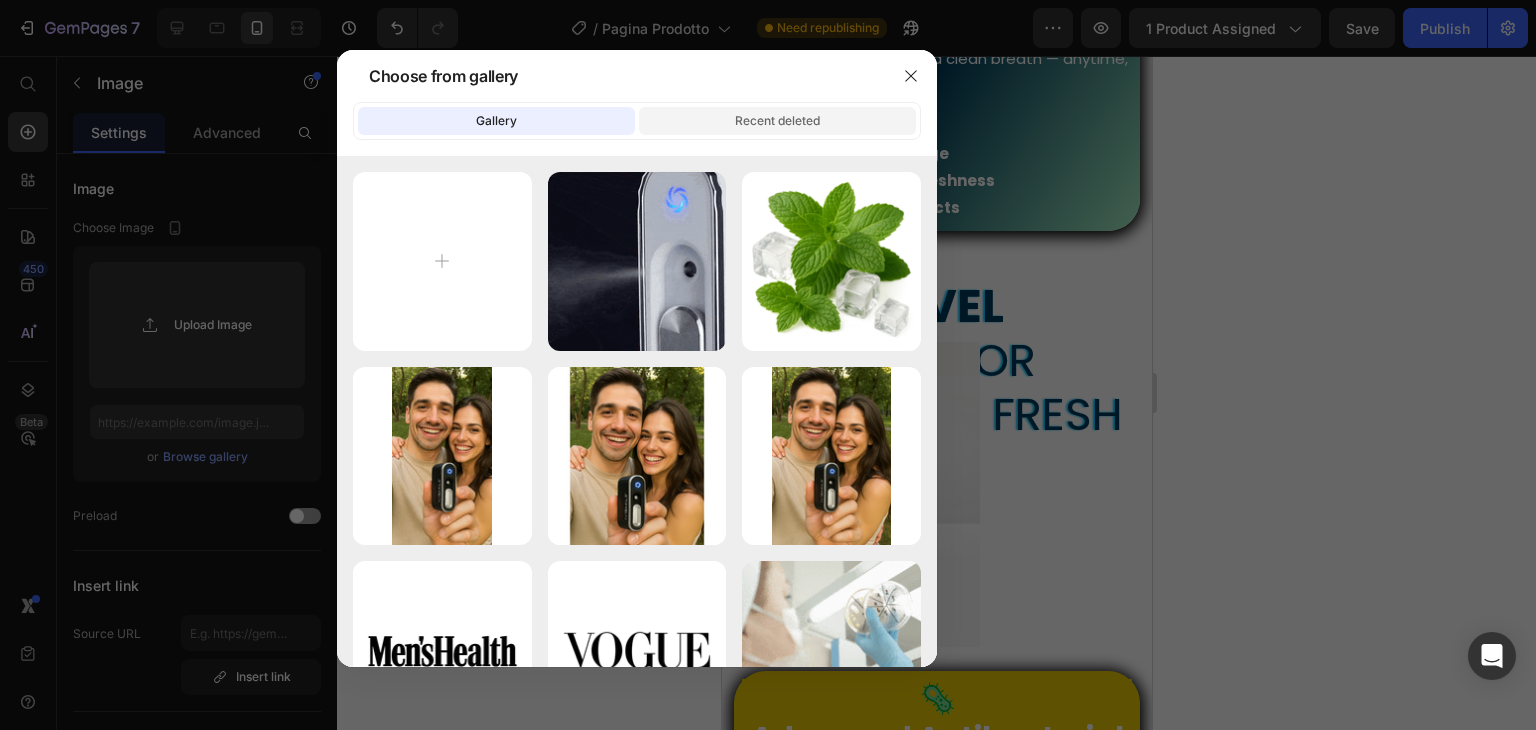 click on "Recent deleted" 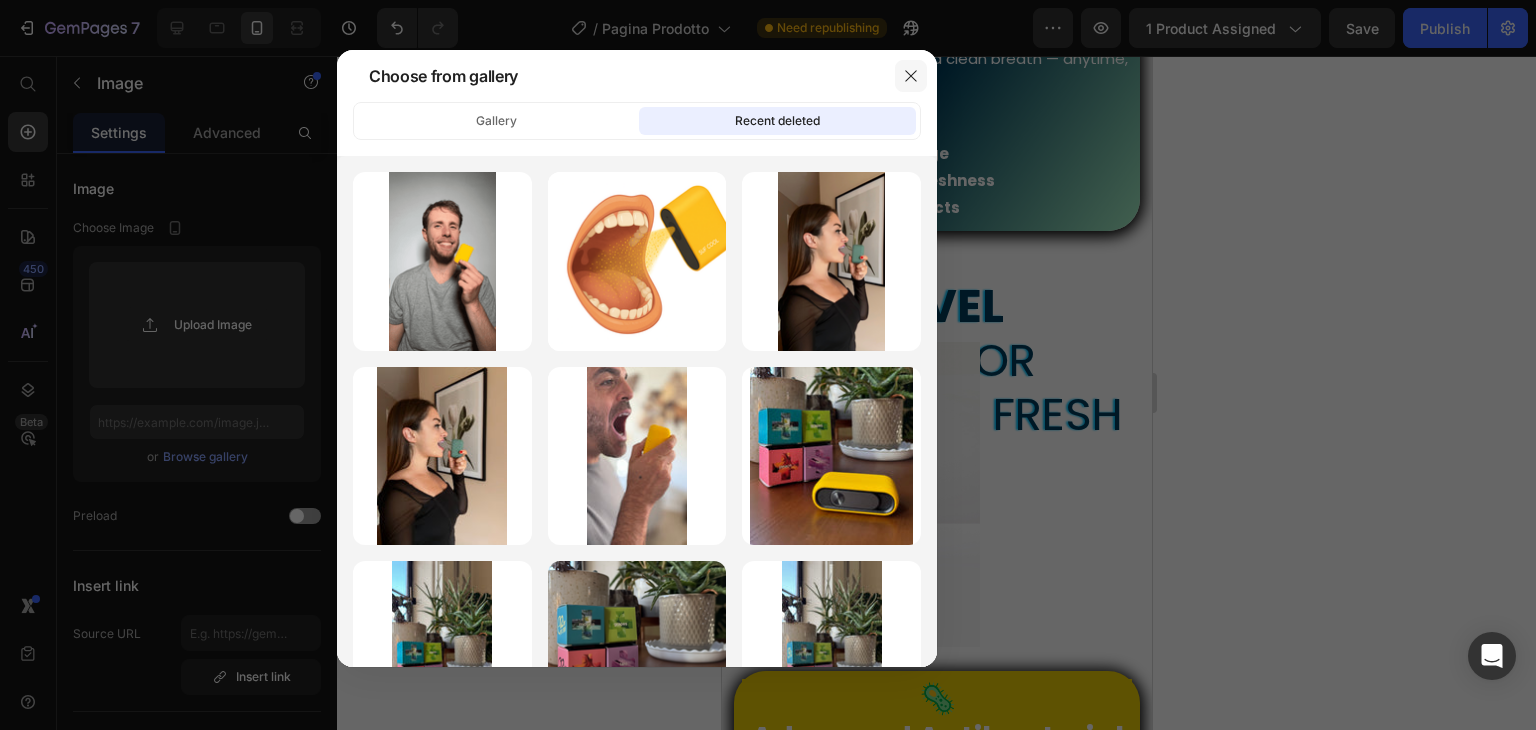click 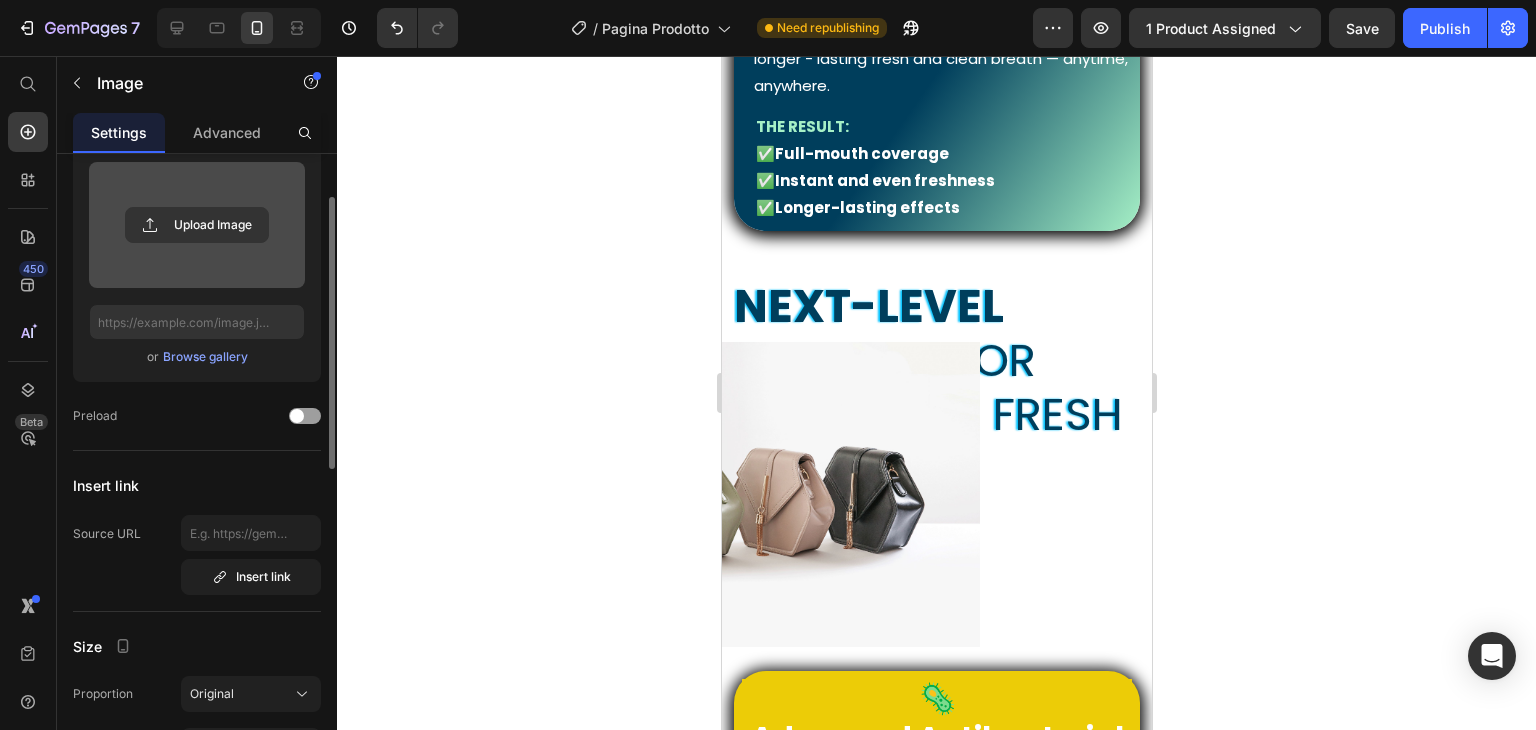 scroll, scrollTop: 0, scrollLeft: 0, axis: both 